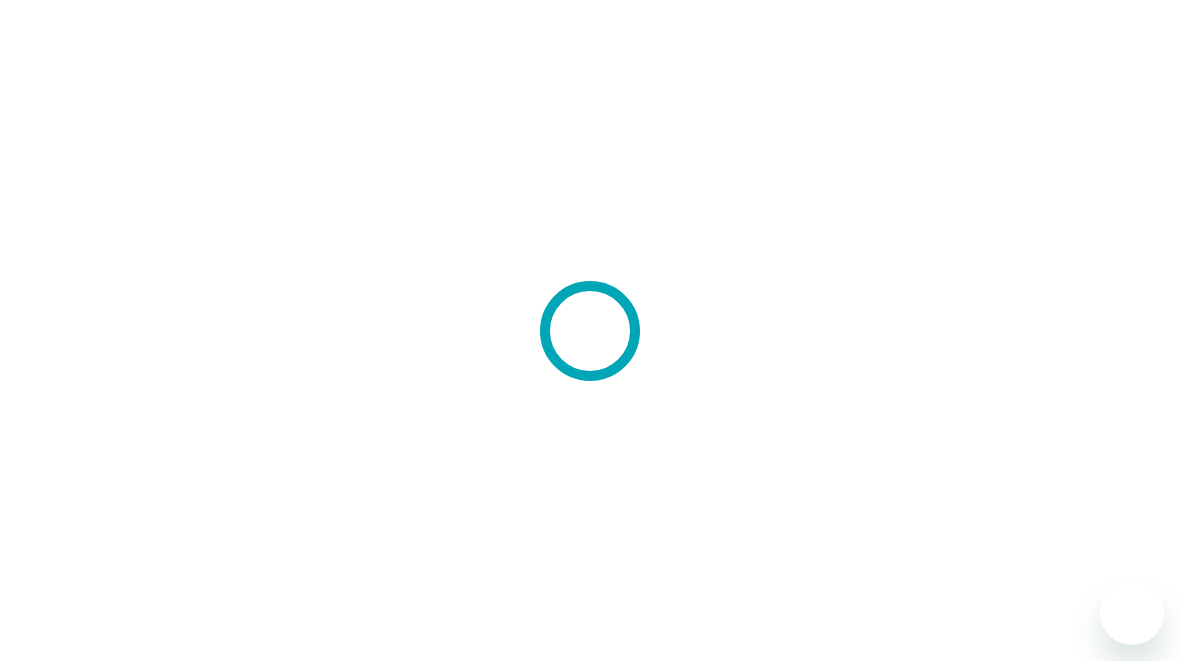 scroll, scrollTop: 0, scrollLeft: 0, axis: both 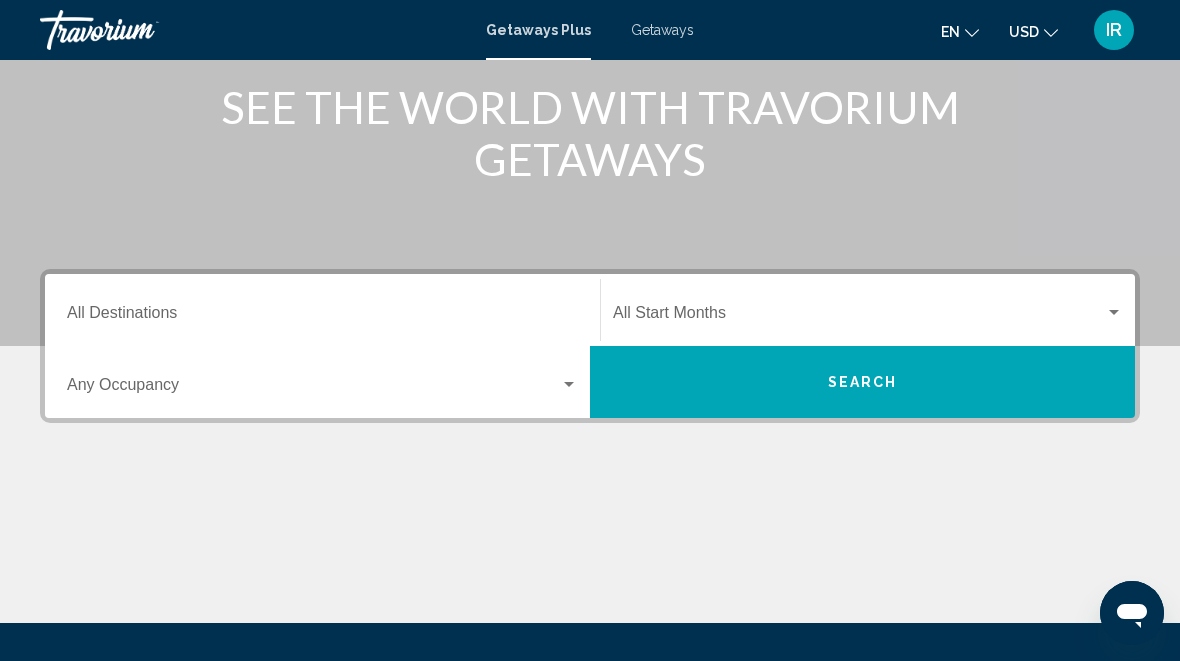 click on "Destination All Destinations" at bounding box center (322, 317) 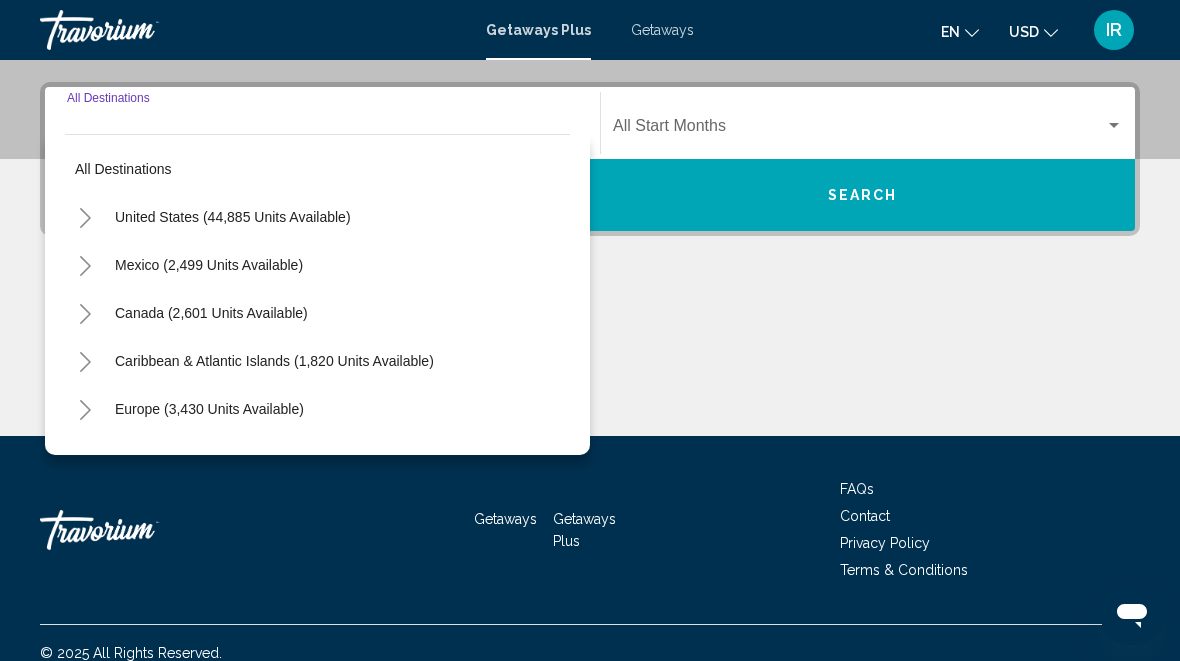 scroll, scrollTop: 458, scrollLeft: 0, axis: vertical 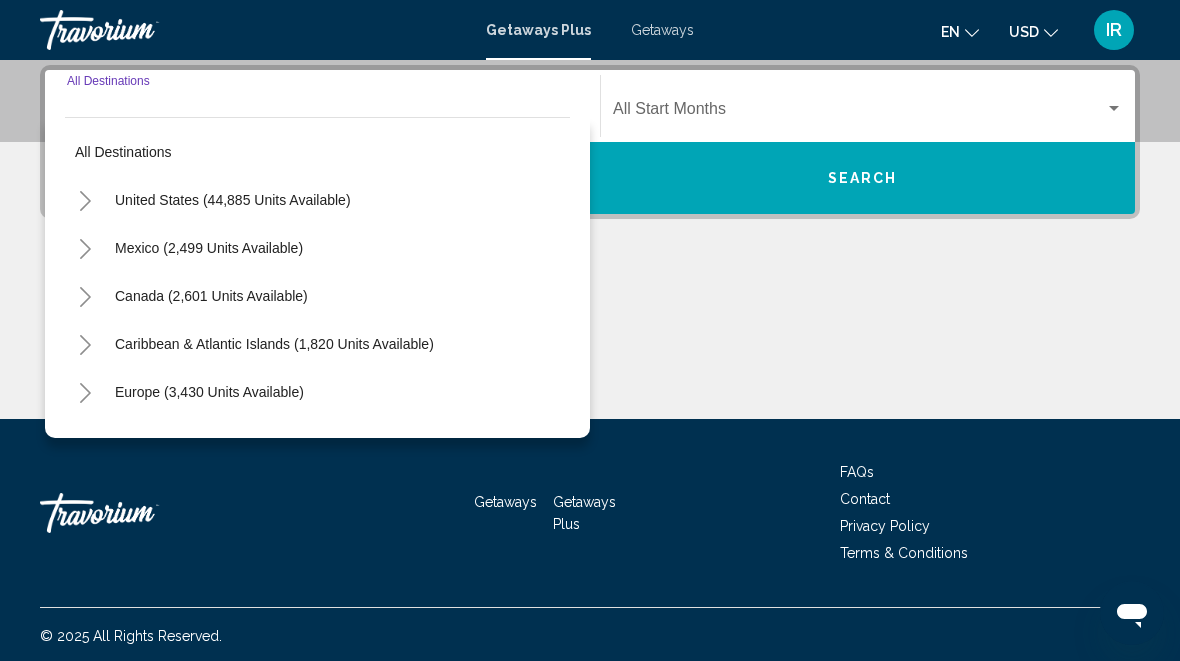 click 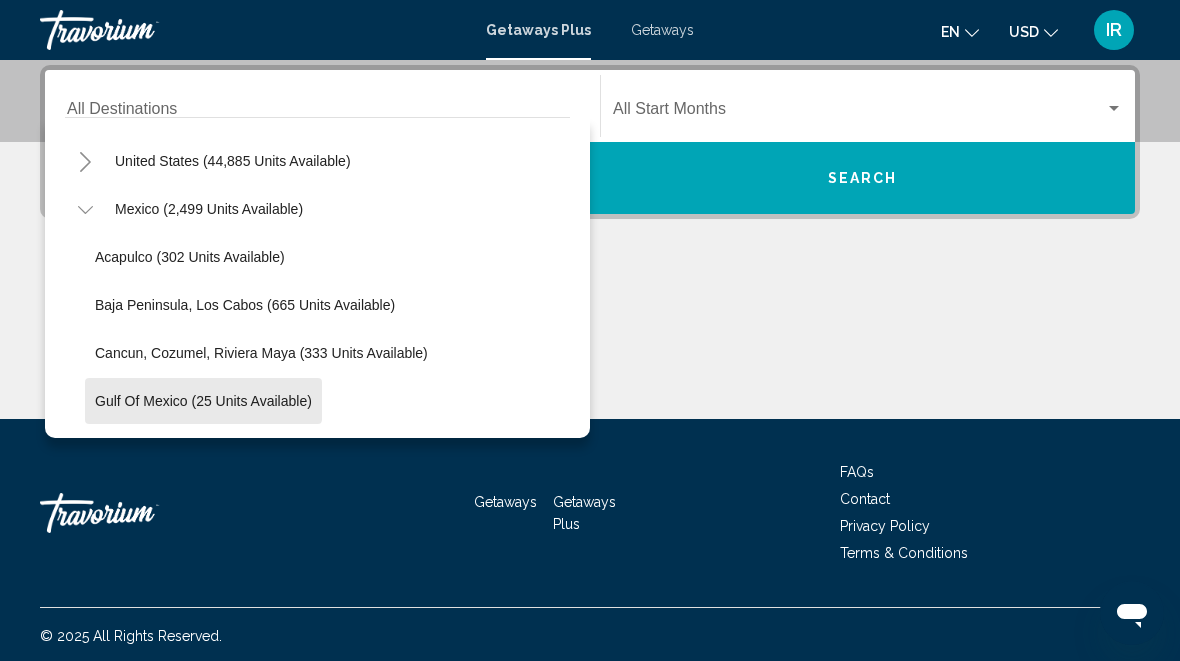 scroll, scrollTop: 33, scrollLeft: 0, axis: vertical 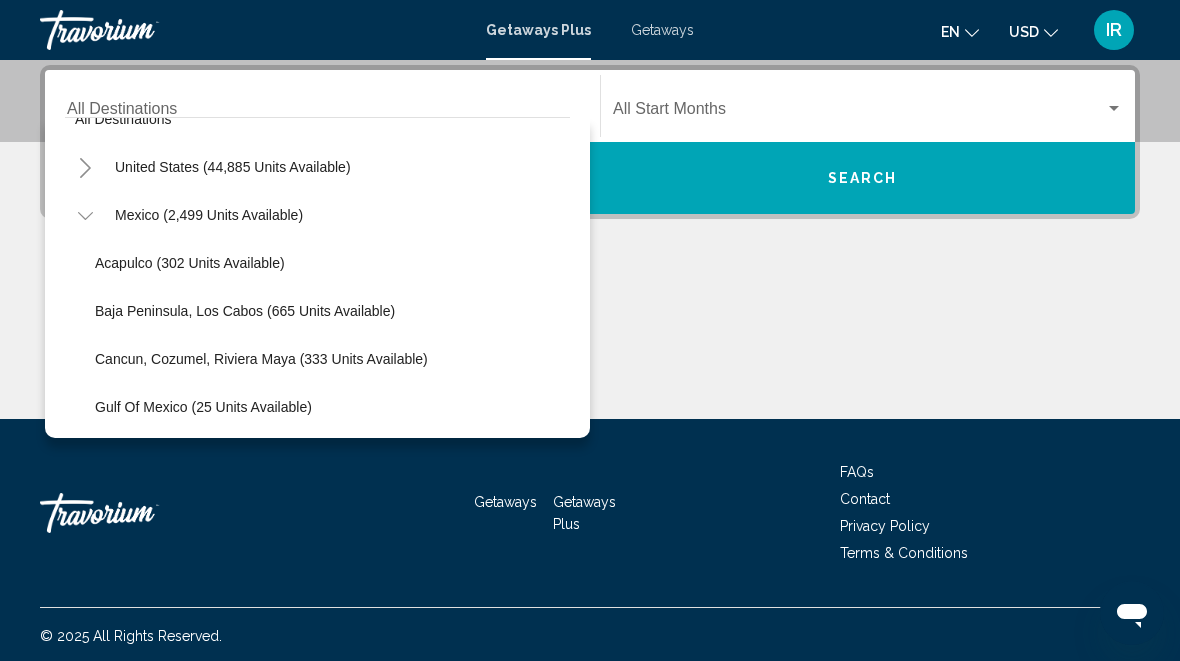 click on "Mexico (2,499 units available)" at bounding box center [211, 743] 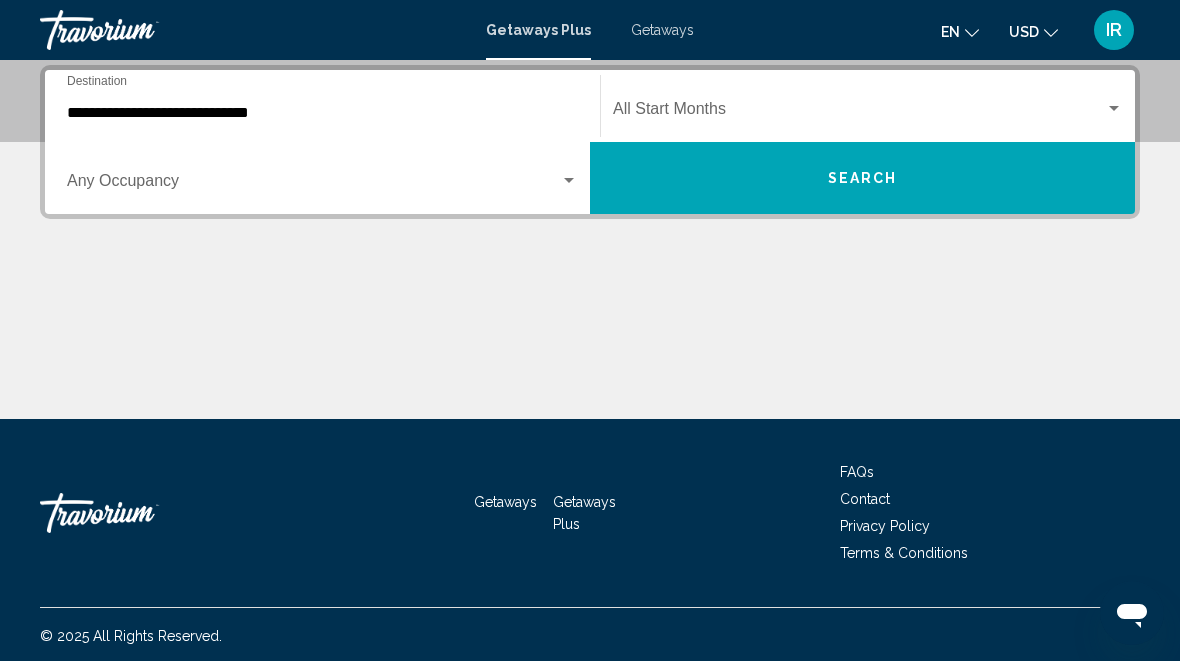 click at bounding box center (569, 181) 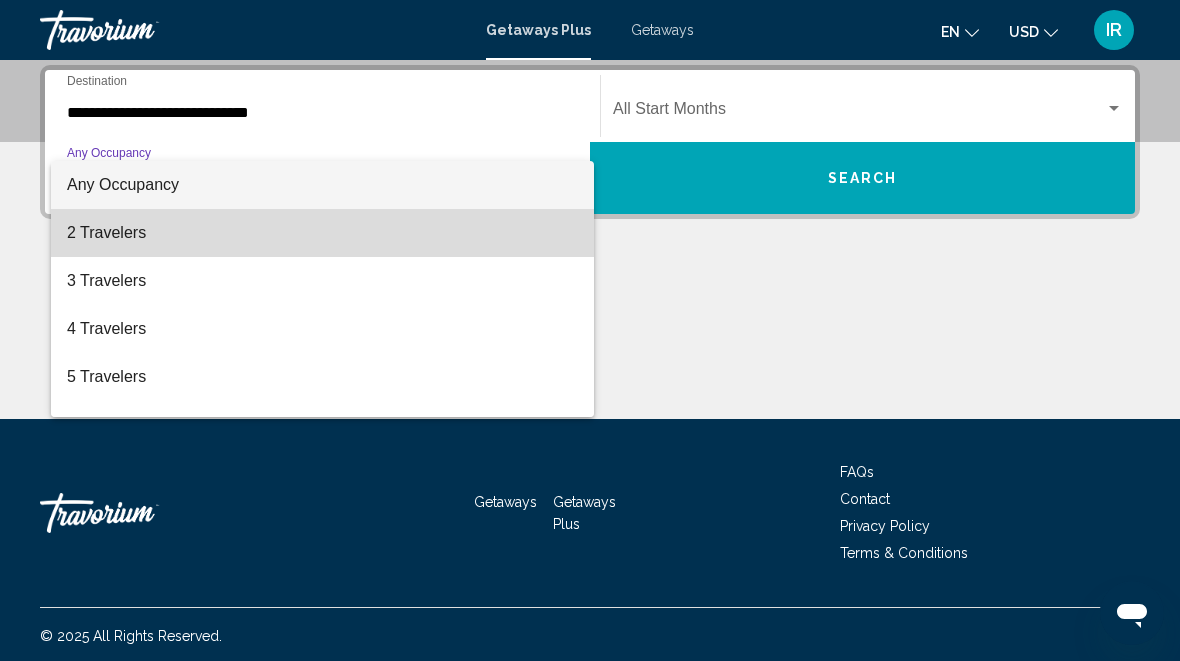 click on "2 Travelers" at bounding box center [322, 233] 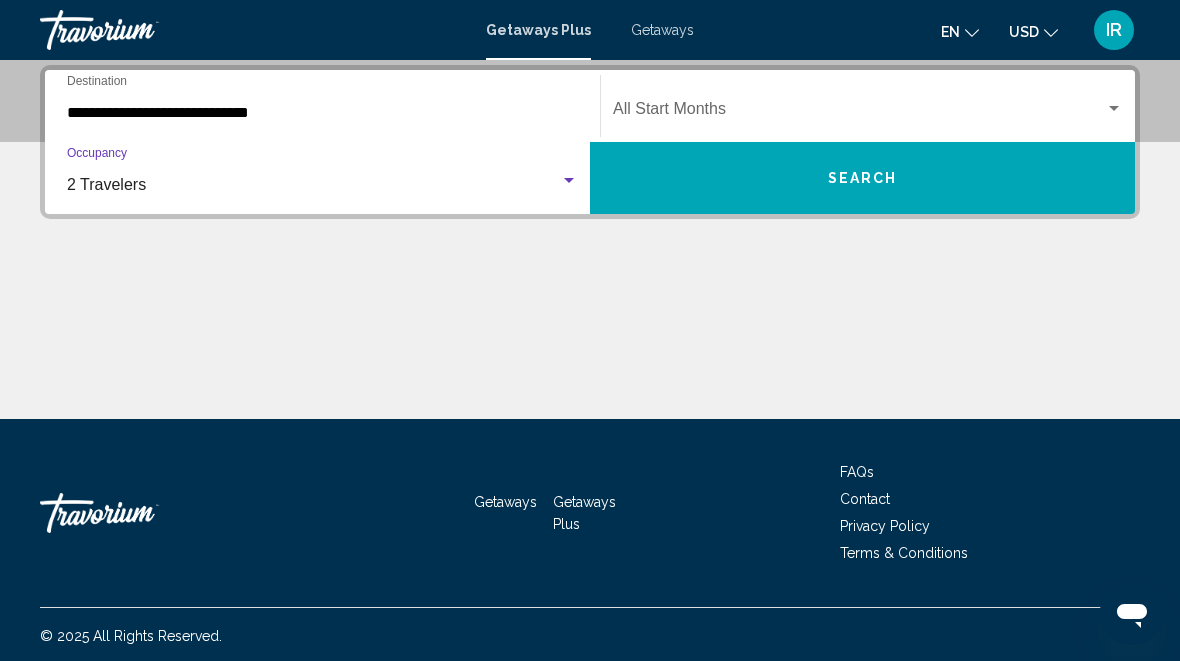 click at bounding box center (859, 113) 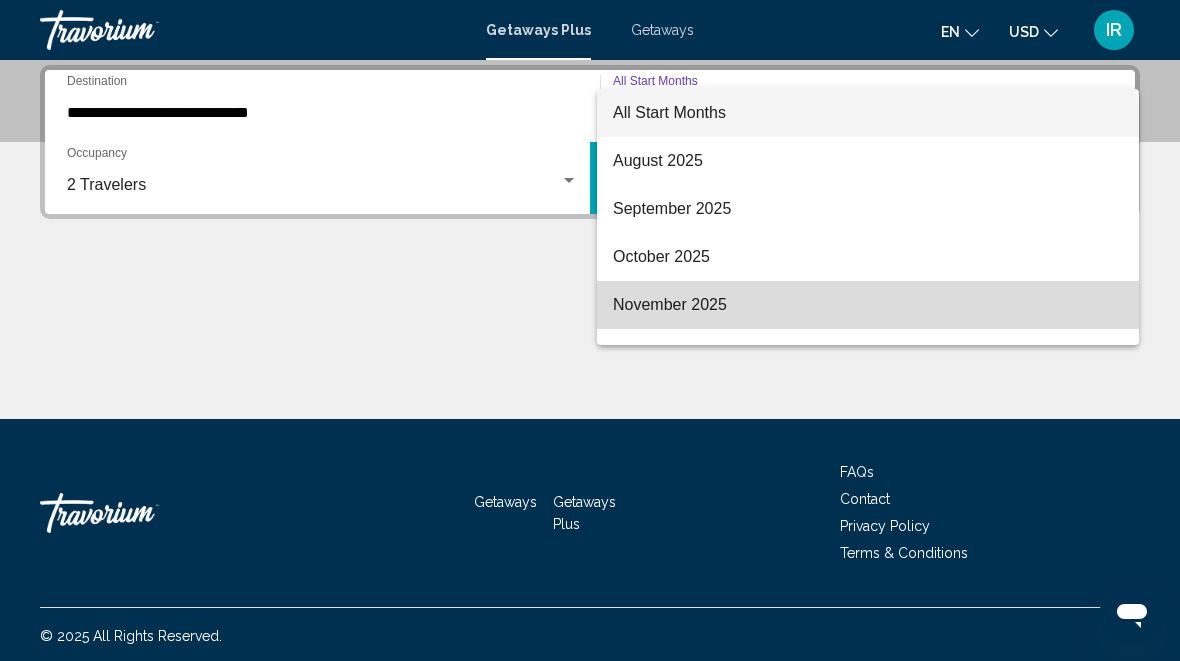 click on "November 2025" at bounding box center [868, 305] 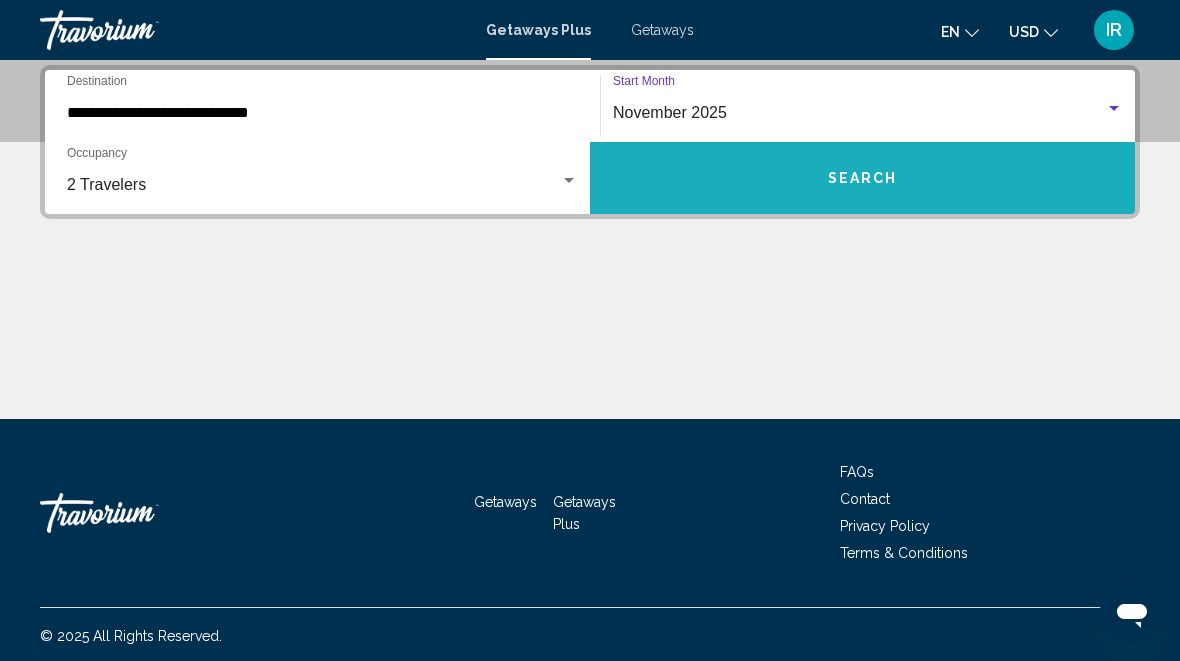 click on "Search" at bounding box center [863, 179] 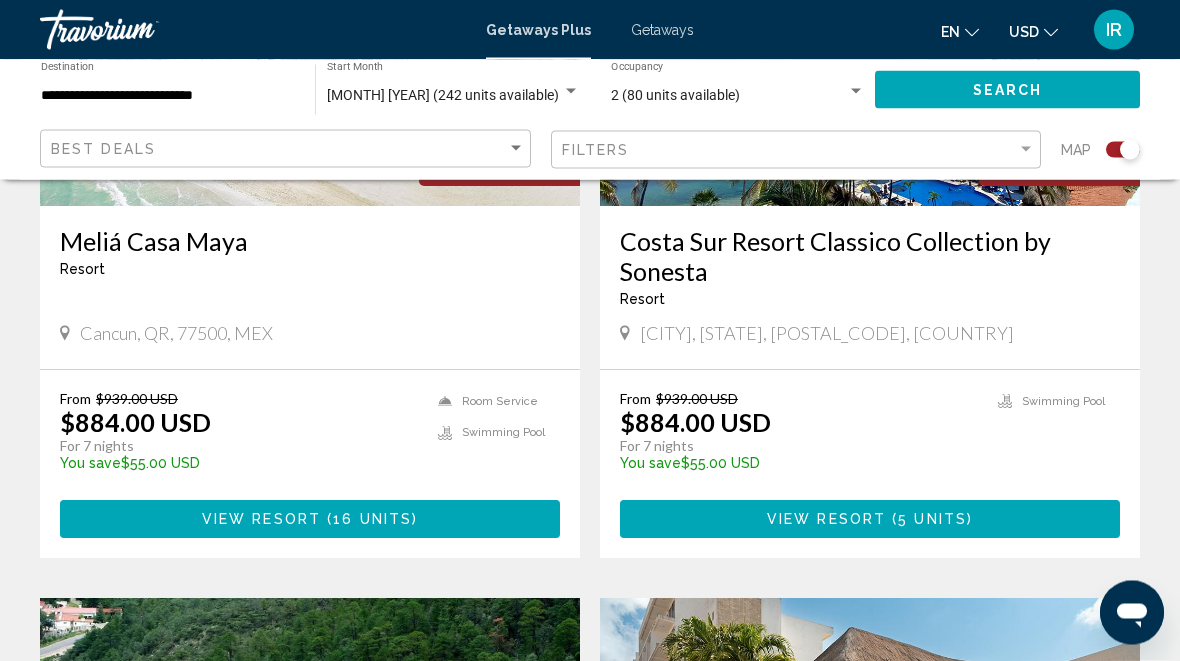 scroll, scrollTop: 1715, scrollLeft: 0, axis: vertical 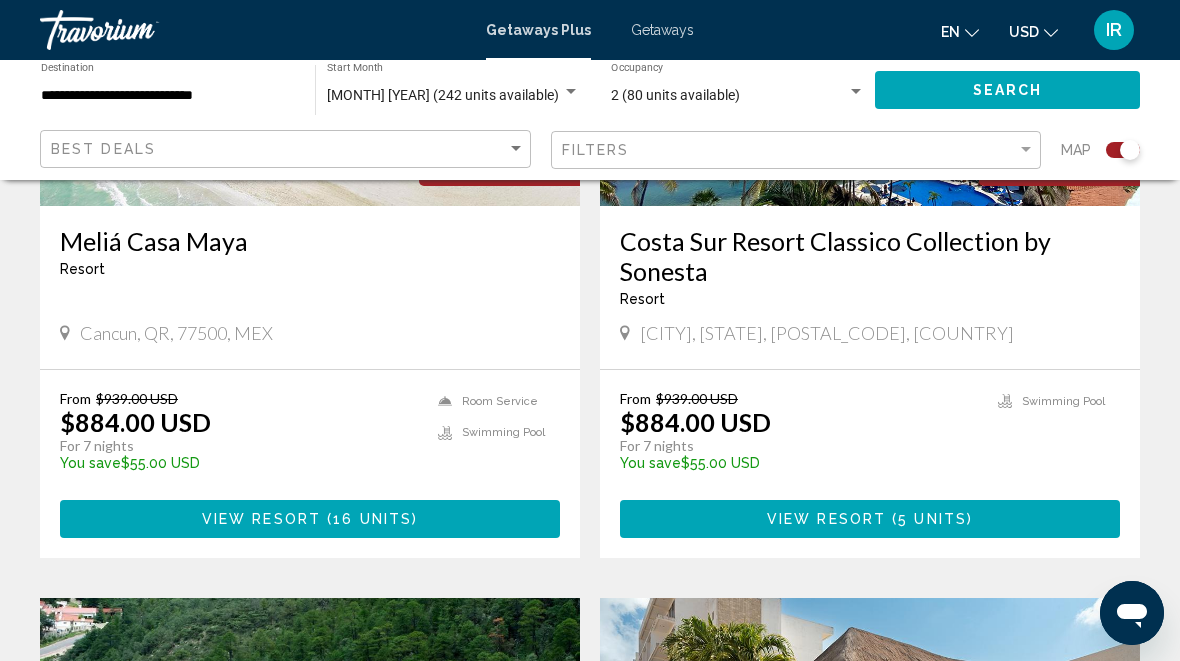 click on "Costa Sur Resort Classico Collection by Sonesta" at bounding box center (870, 256) 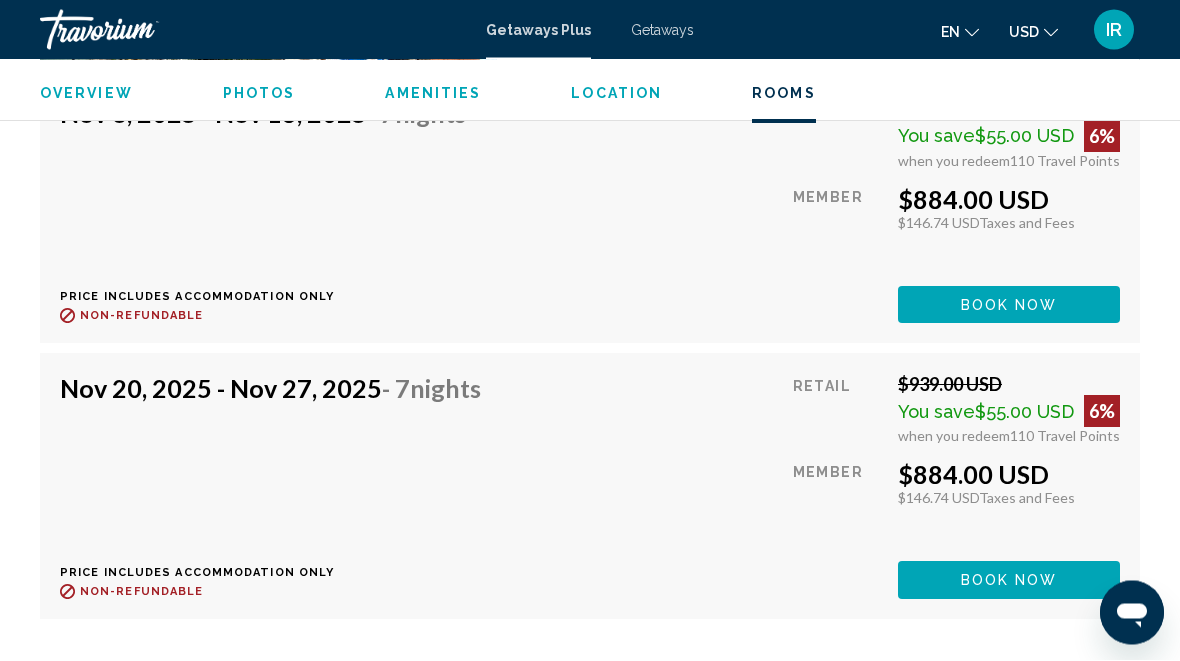 scroll, scrollTop: 3960, scrollLeft: 0, axis: vertical 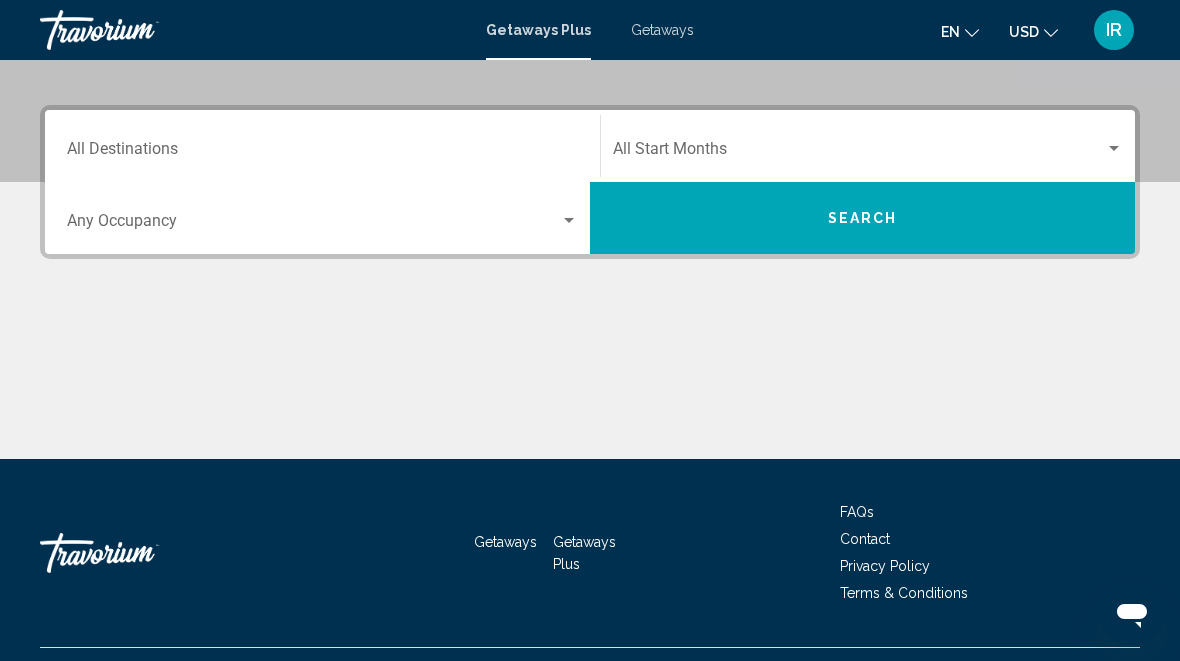 click on "Destination All Destinations" at bounding box center [322, 153] 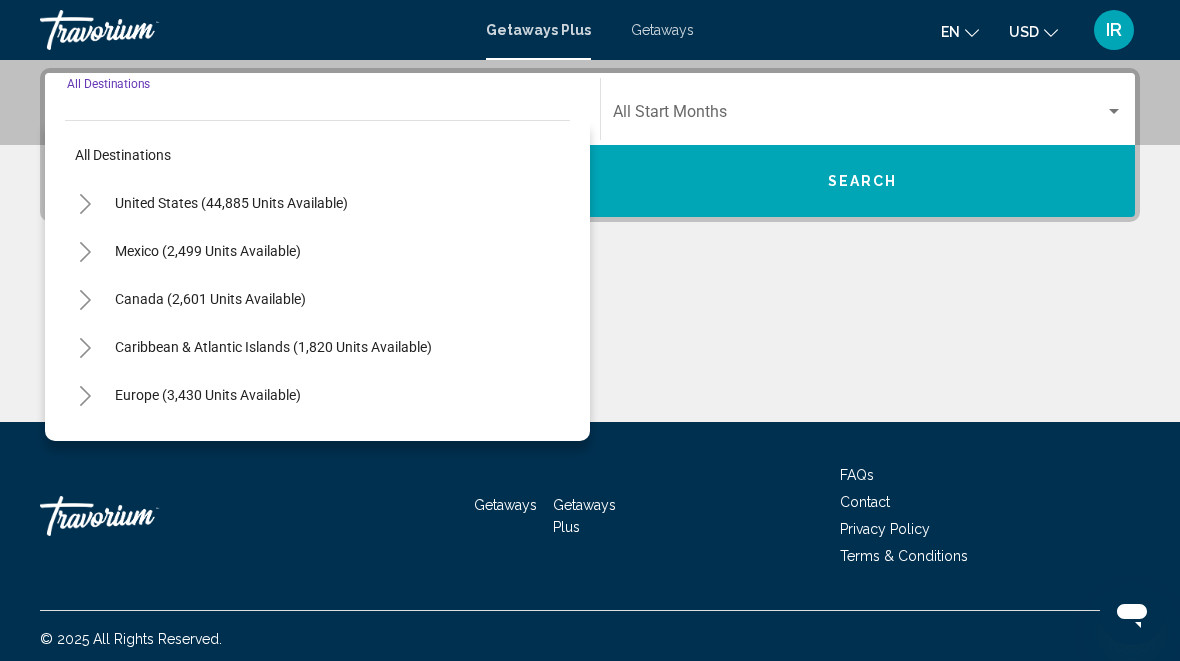 scroll, scrollTop: 458, scrollLeft: 0, axis: vertical 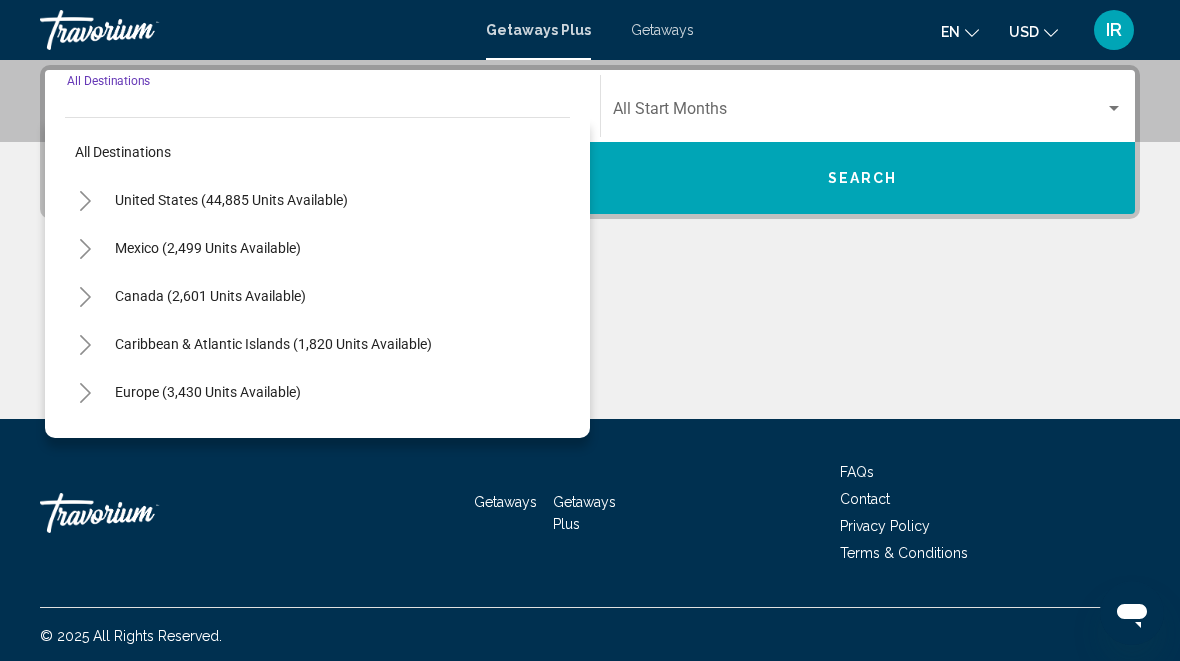 click 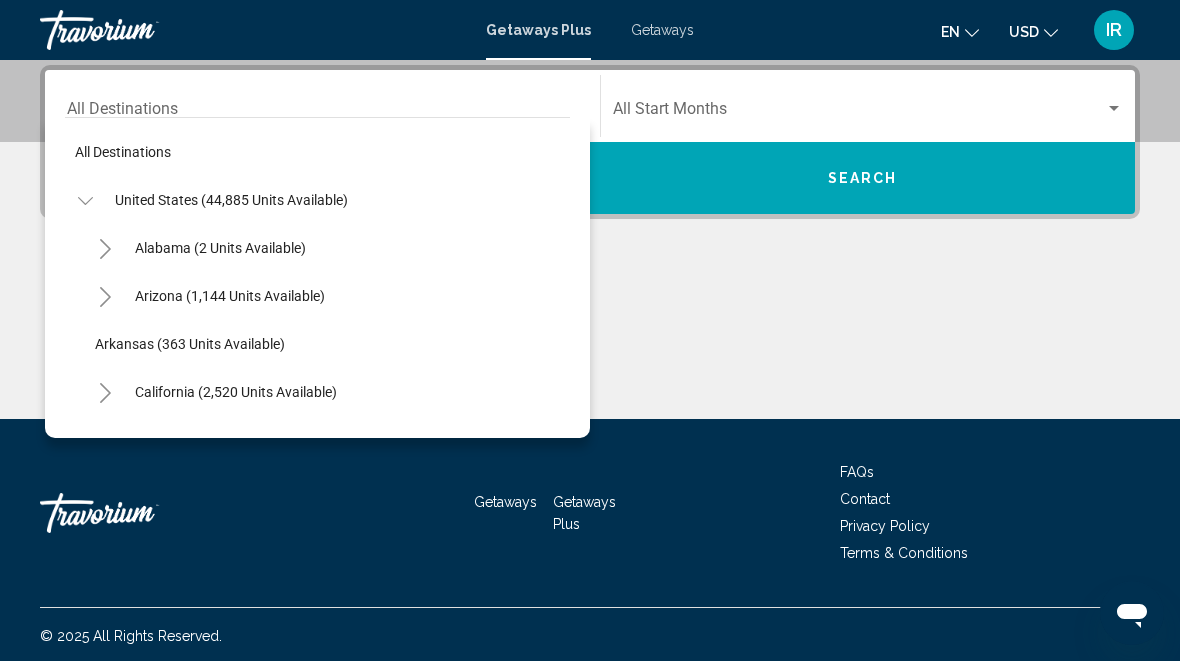 scroll, scrollTop: 0, scrollLeft: 0, axis: both 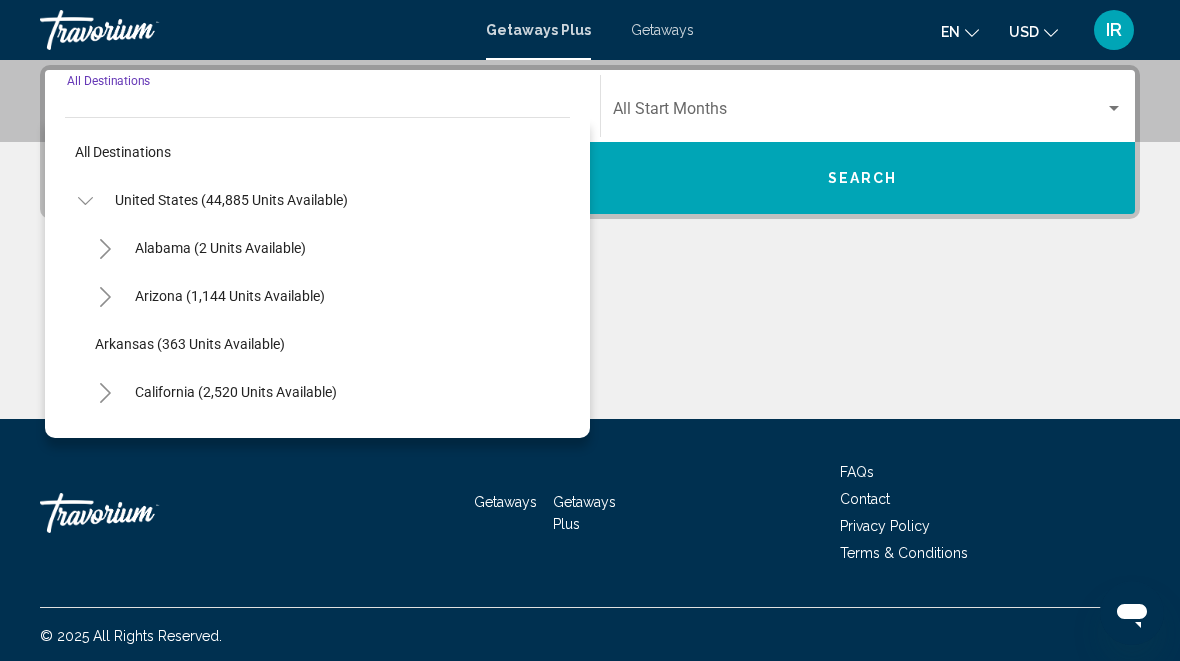 click 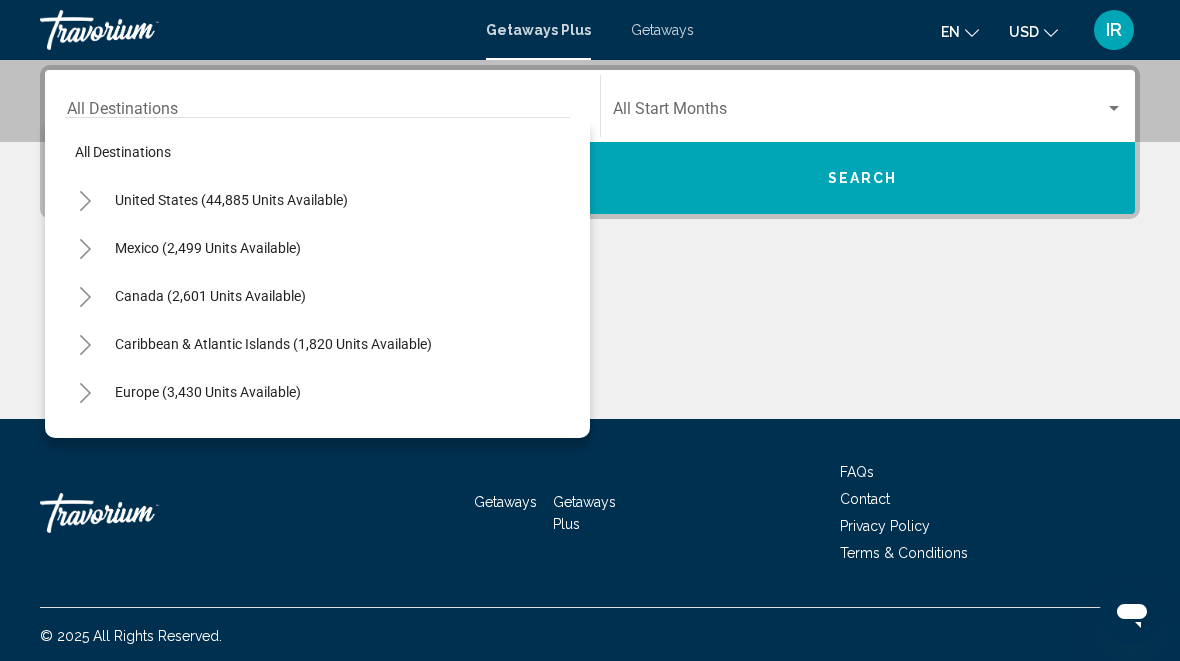 click 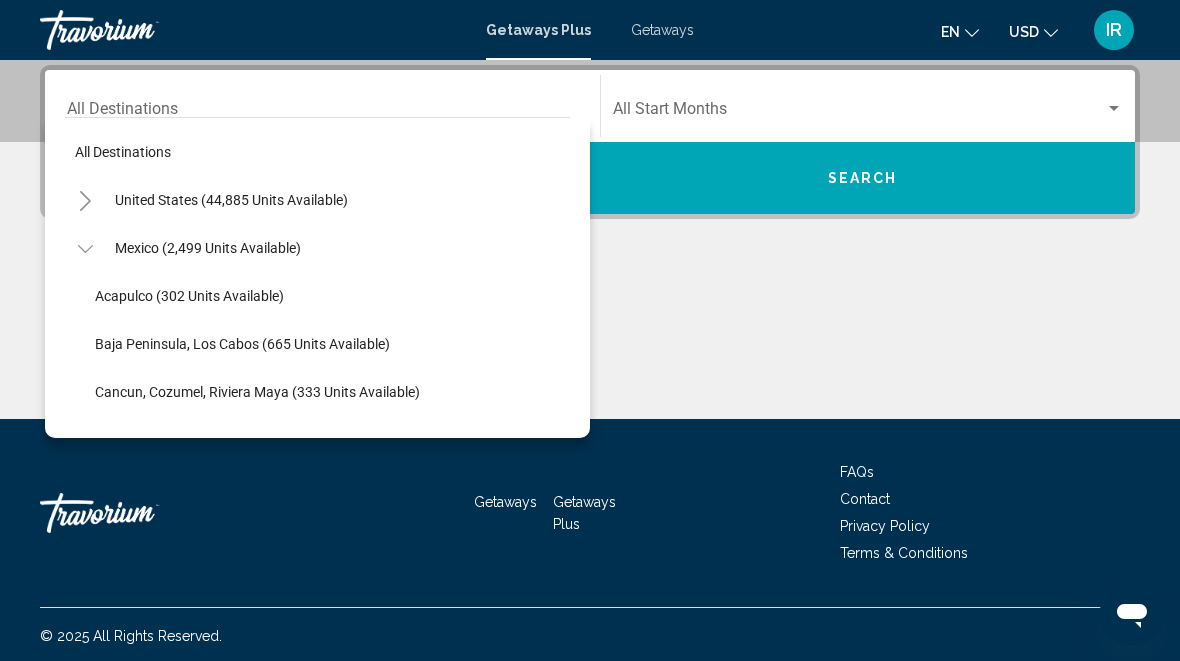 click on "Mexico (2,499 units available)" at bounding box center (210, 776) 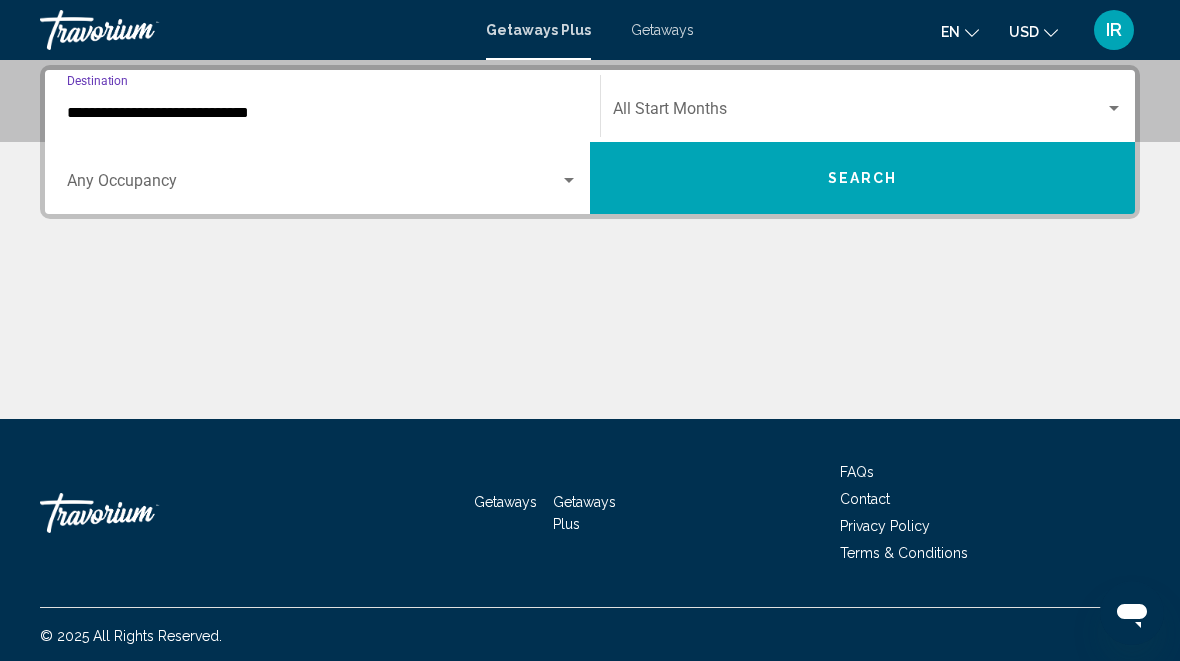 click at bounding box center (859, 113) 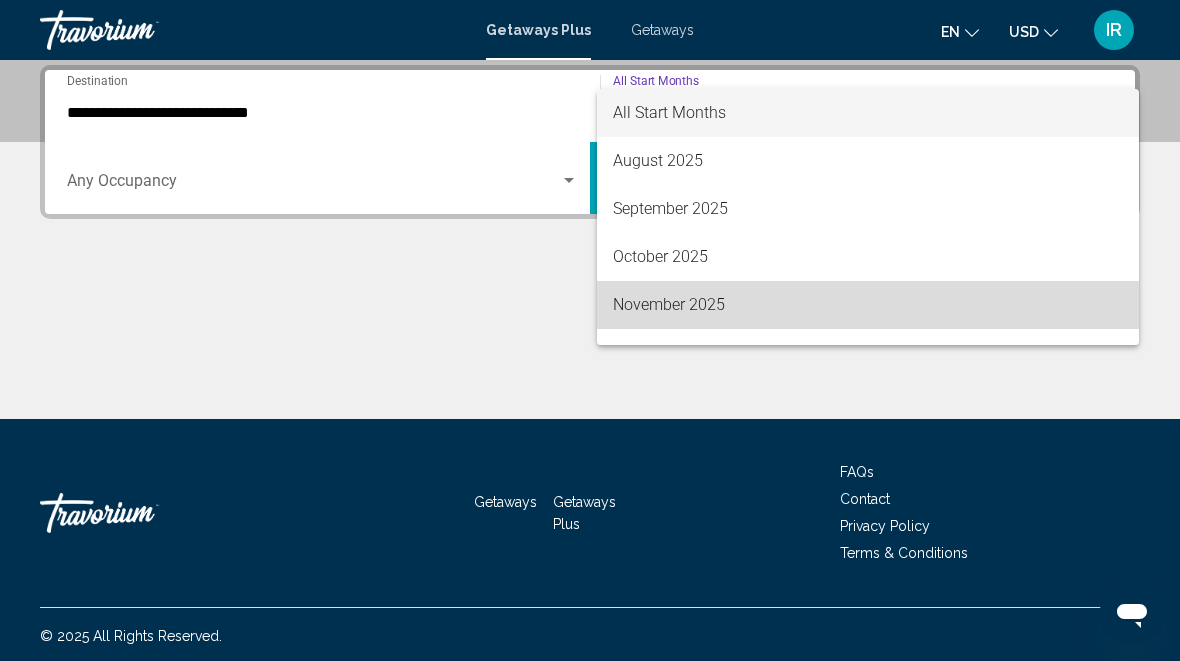 click on "November 2025" at bounding box center [868, 305] 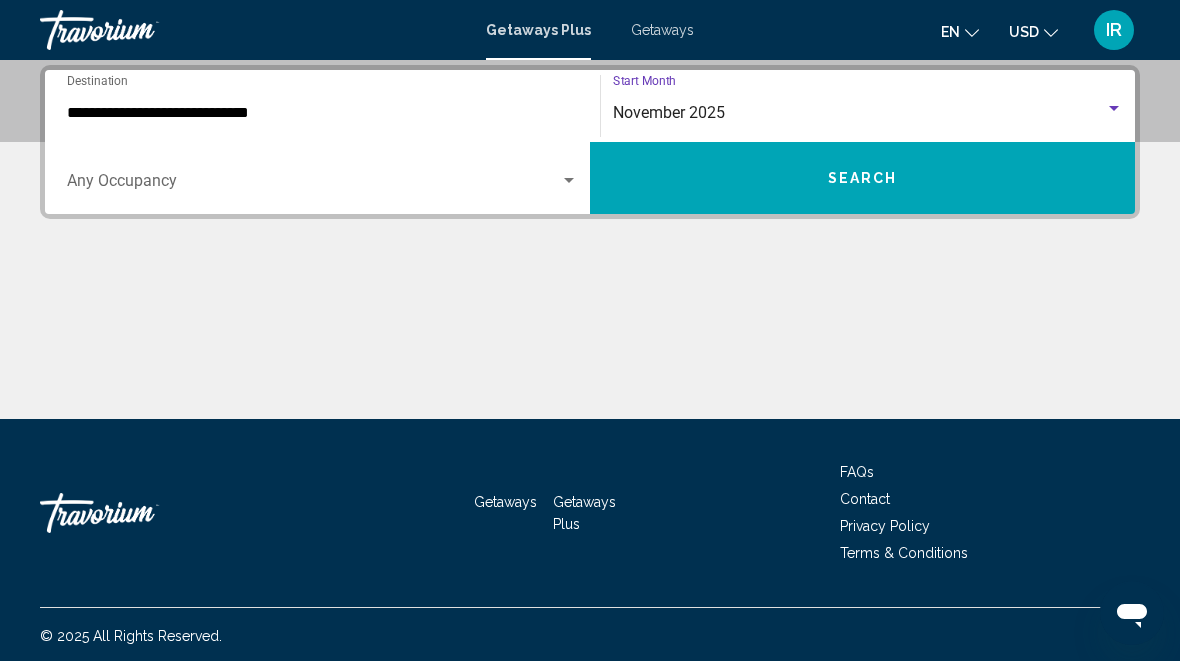 click on "Search" at bounding box center [862, 178] 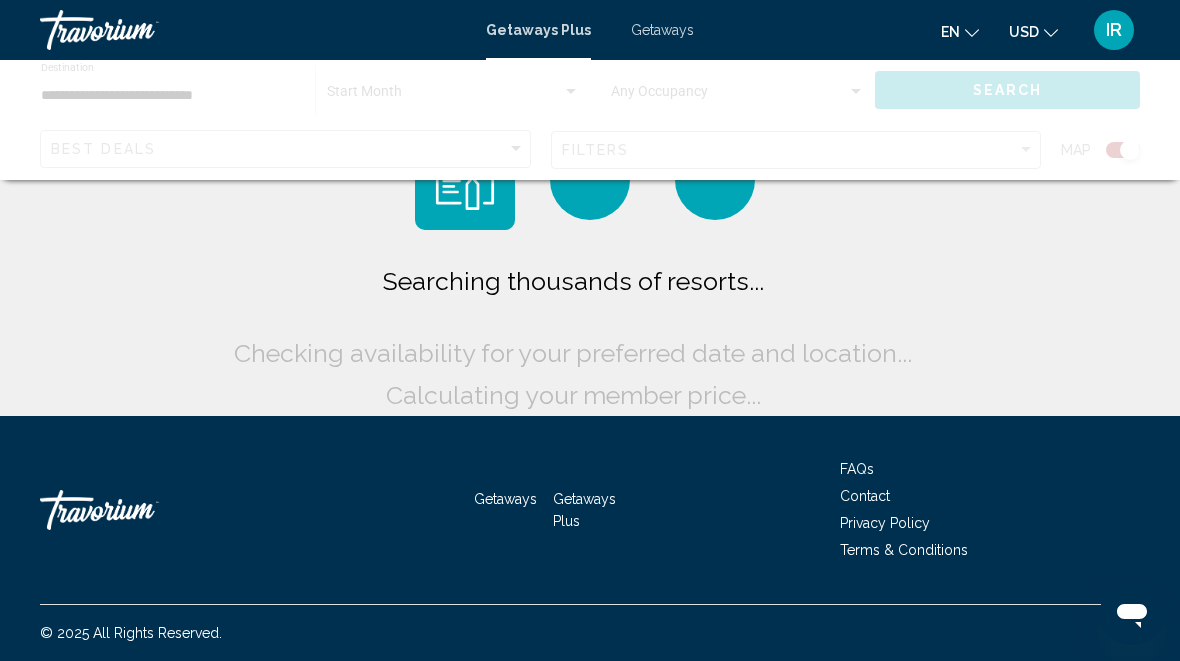 scroll, scrollTop: 0, scrollLeft: 0, axis: both 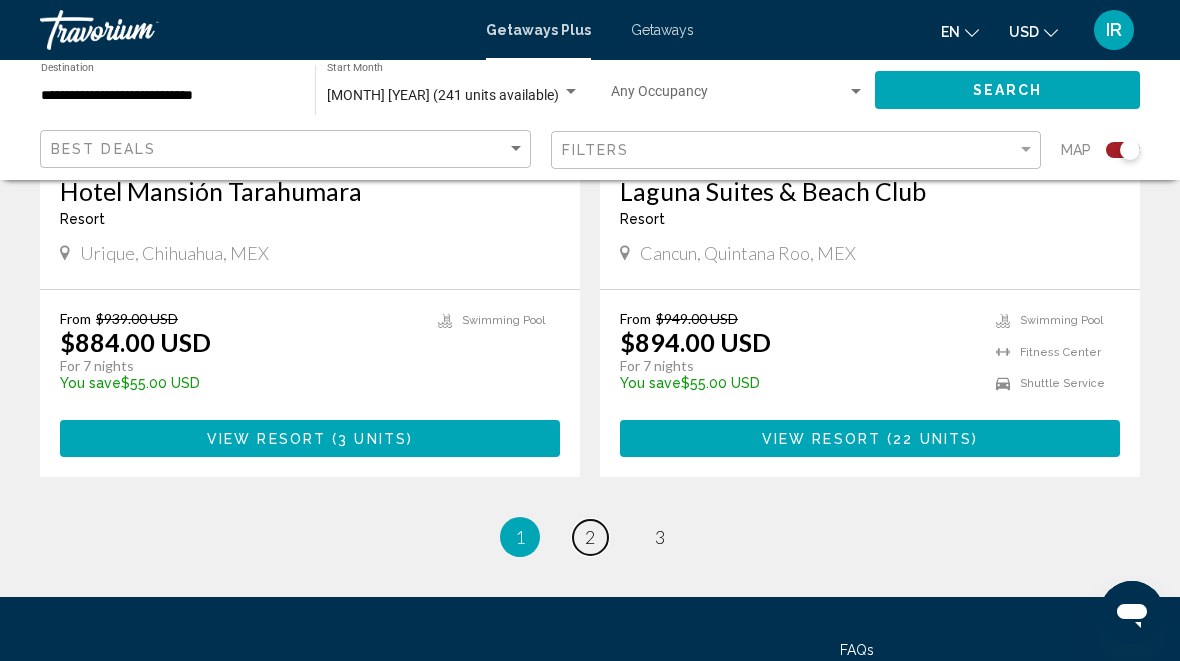 click on "page  2" at bounding box center [590, 537] 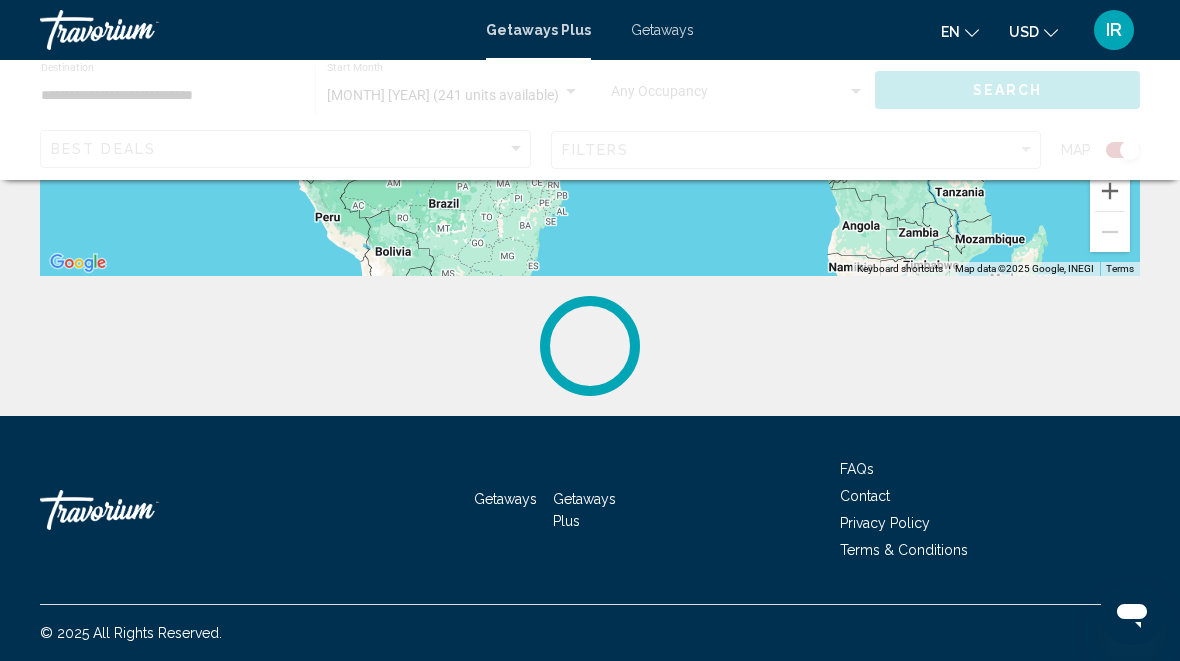 scroll, scrollTop: 0, scrollLeft: 0, axis: both 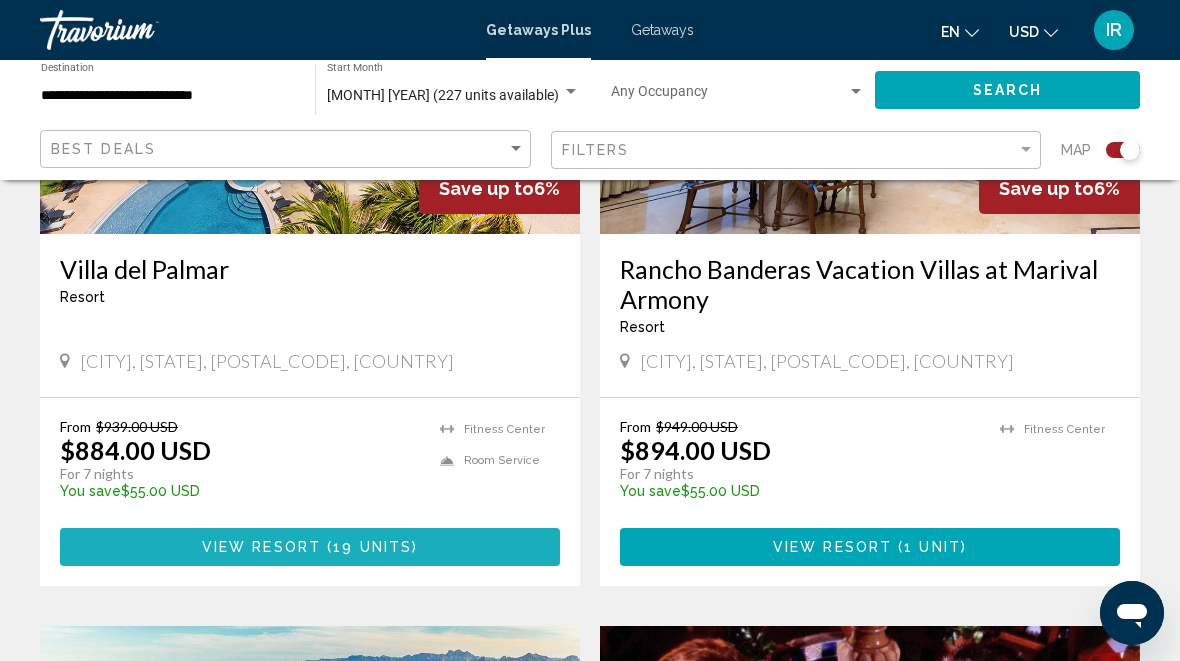 click on "View Resort" at bounding box center [261, 548] 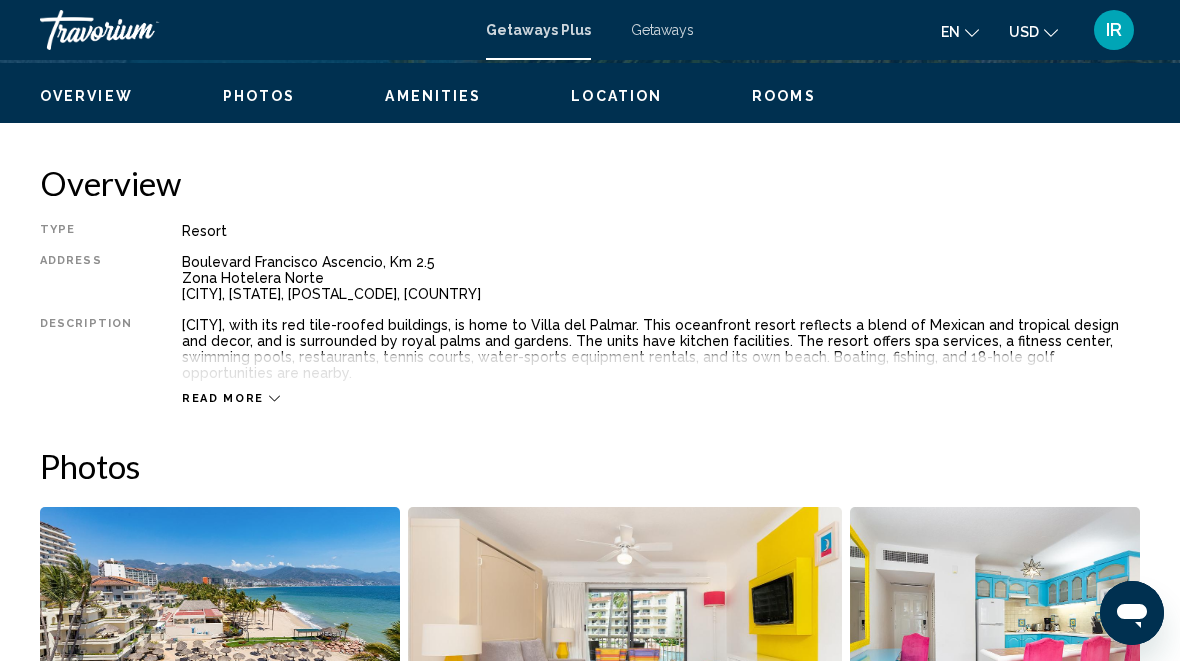 scroll, scrollTop: 946, scrollLeft: 0, axis: vertical 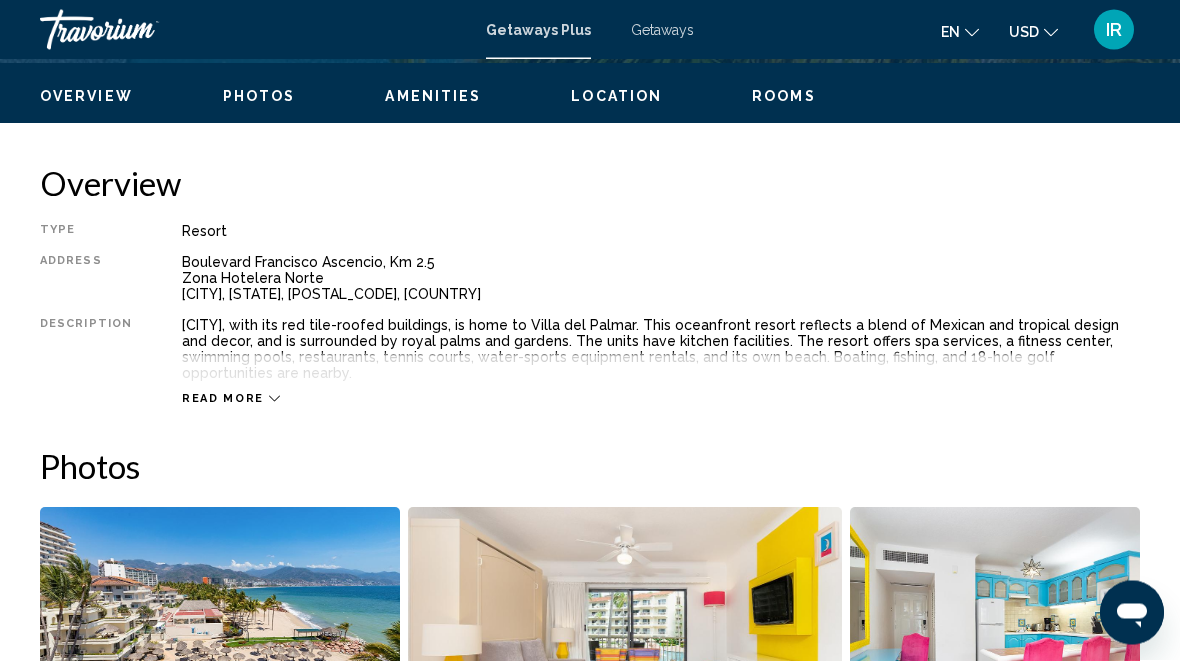click on "Read more" at bounding box center [231, 399] 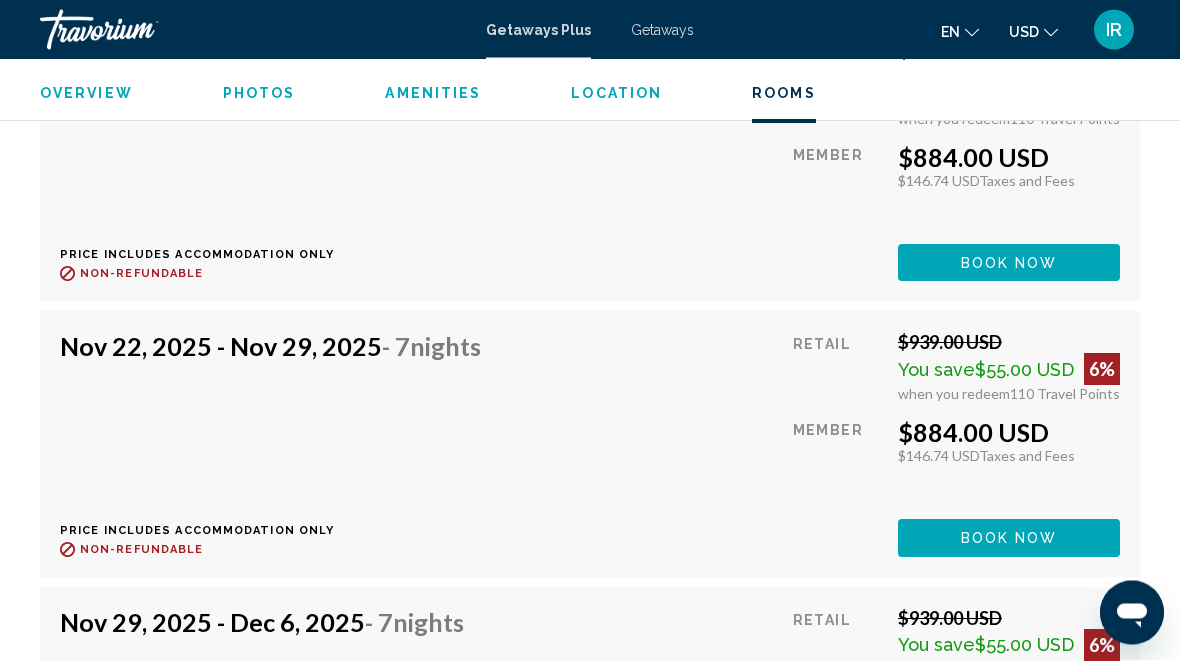 scroll, scrollTop: 4645, scrollLeft: 0, axis: vertical 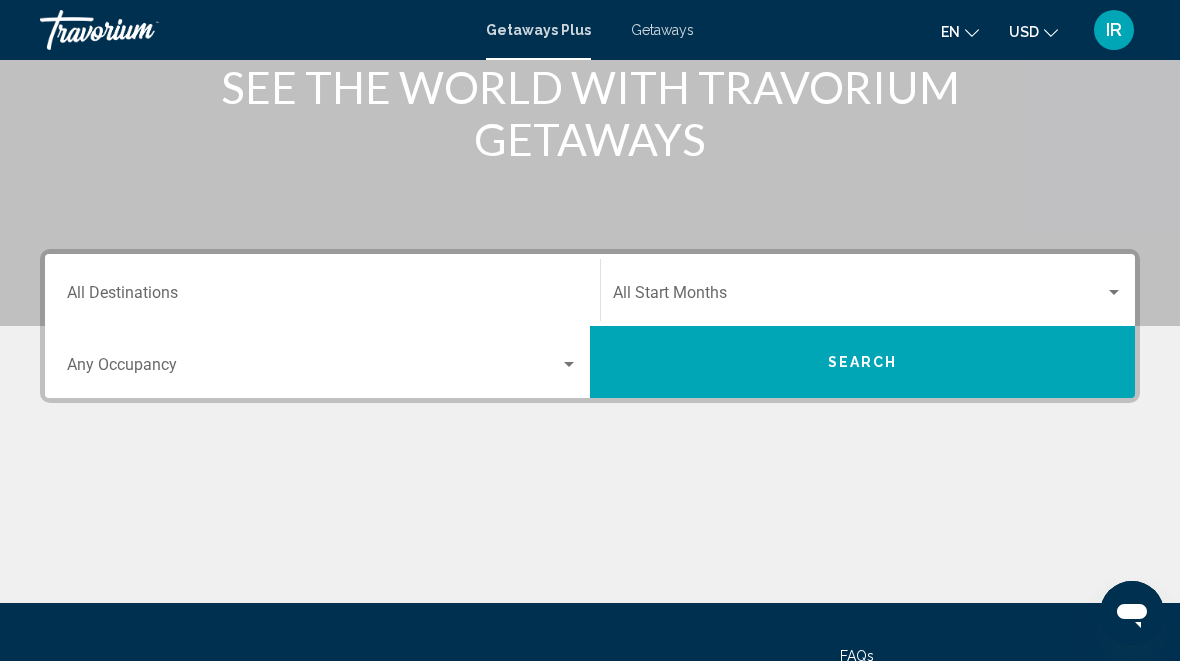 click on "Destination All Destinations" at bounding box center [322, 290] 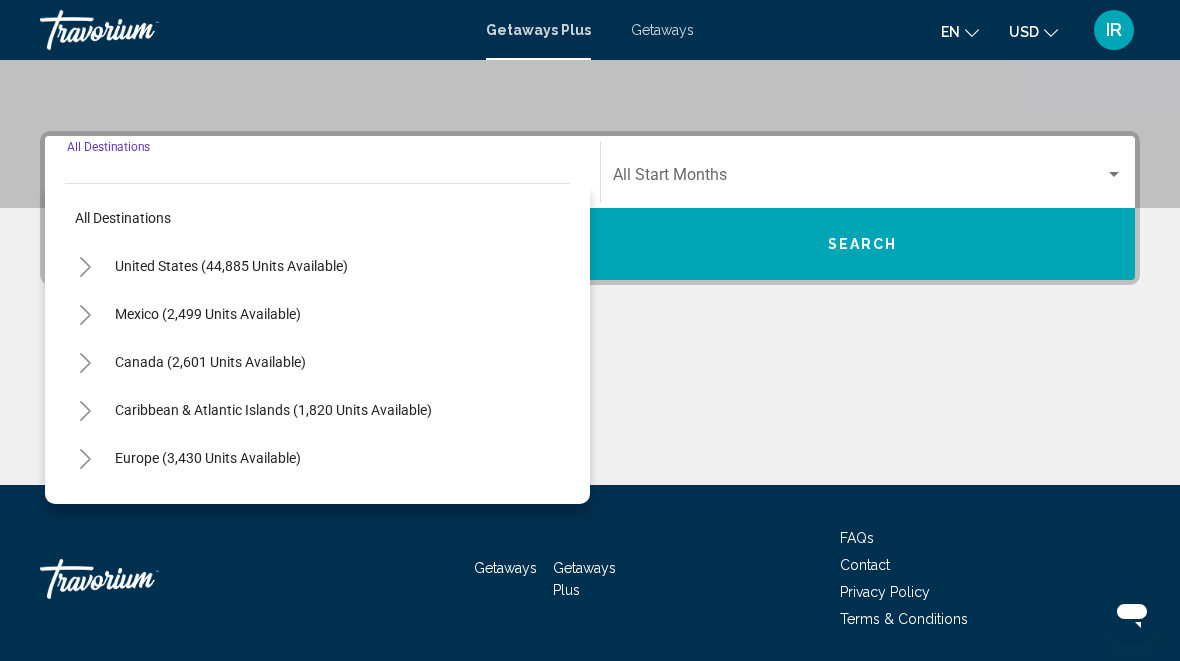 scroll, scrollTop: 458, scrollLeft: 0, axis: vertical 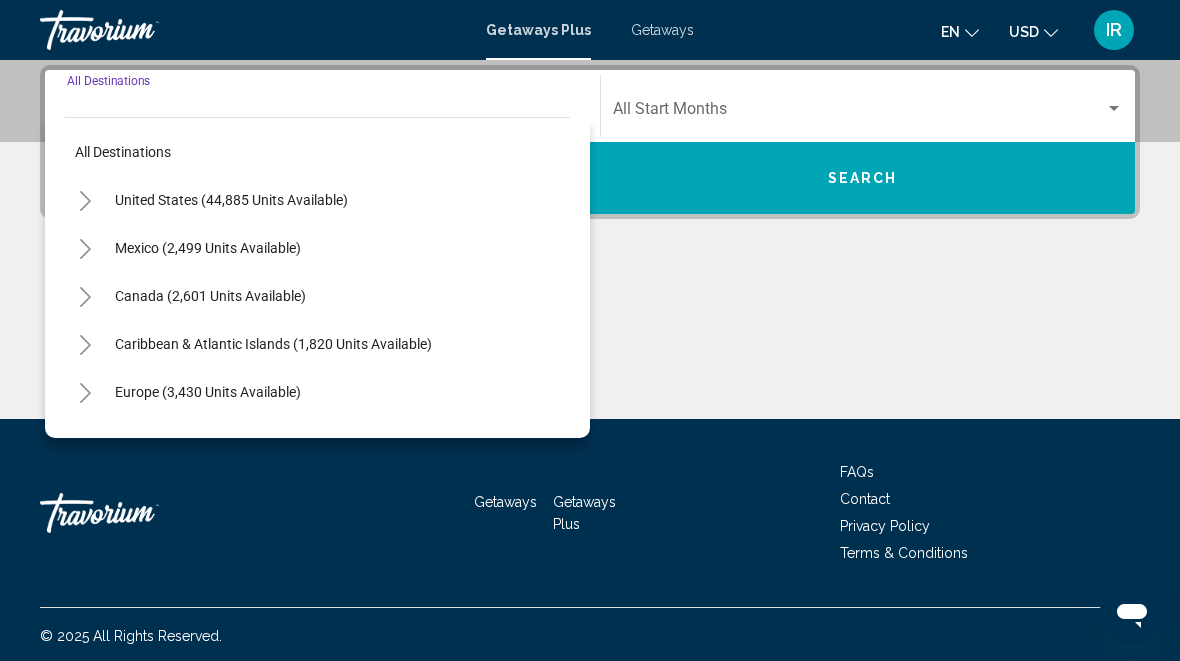 click 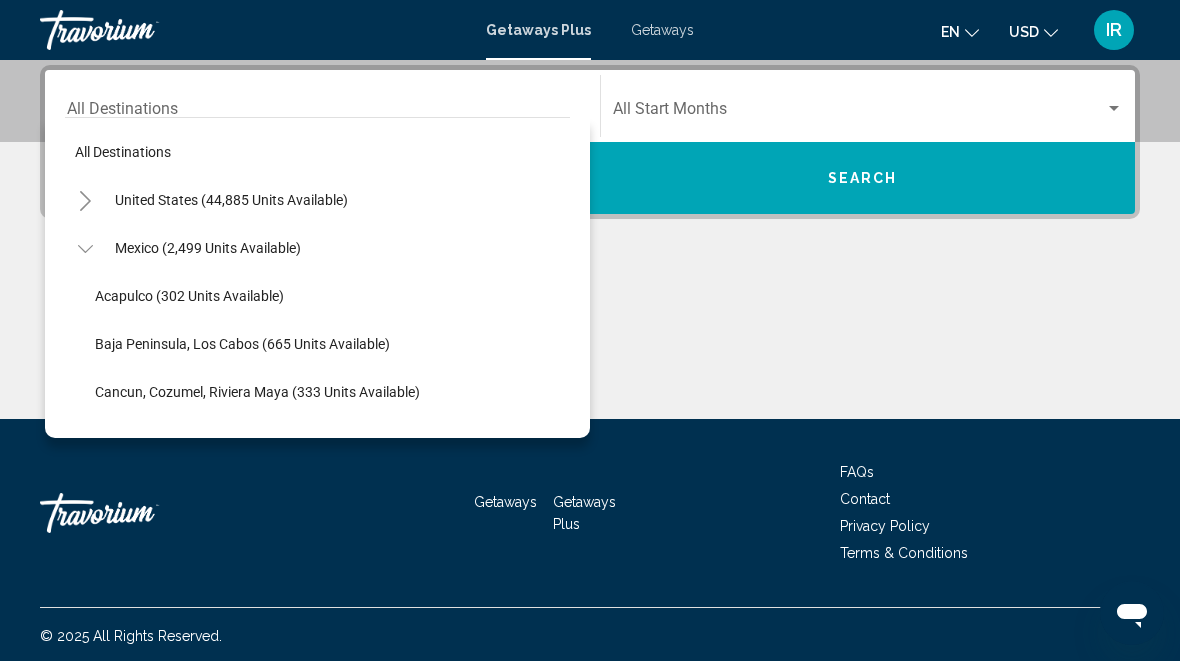 click on "Mexico (2,499 units available)" at bounding box center (210, 776) 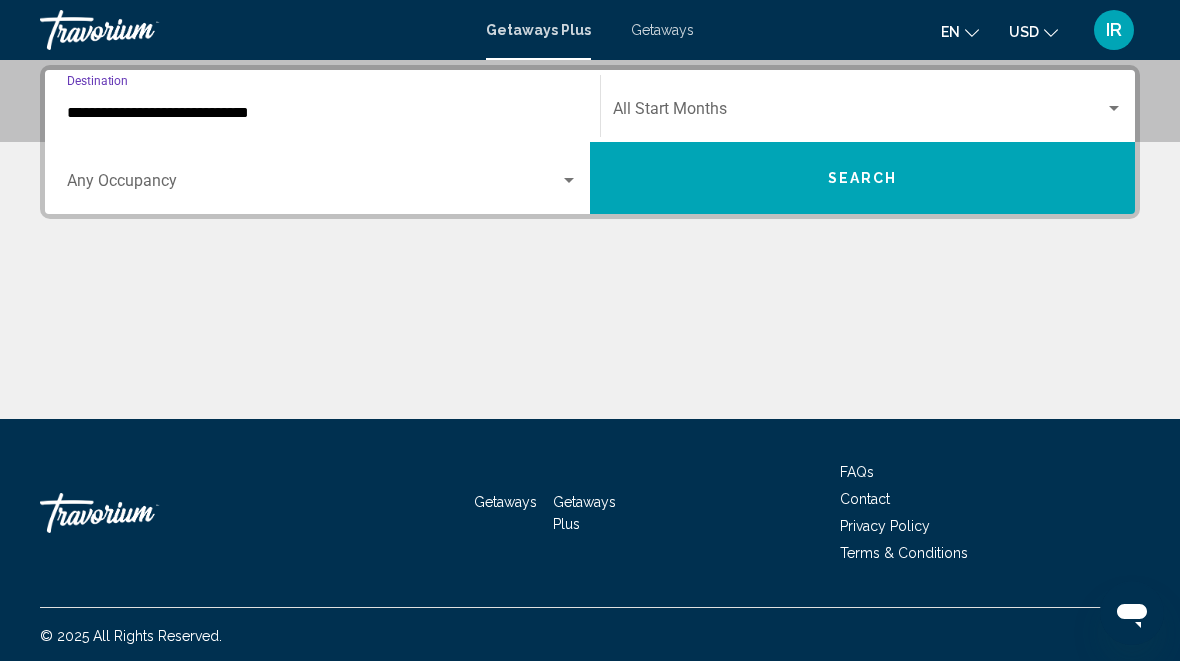 click on "**********" at bounding box center [322, 106] 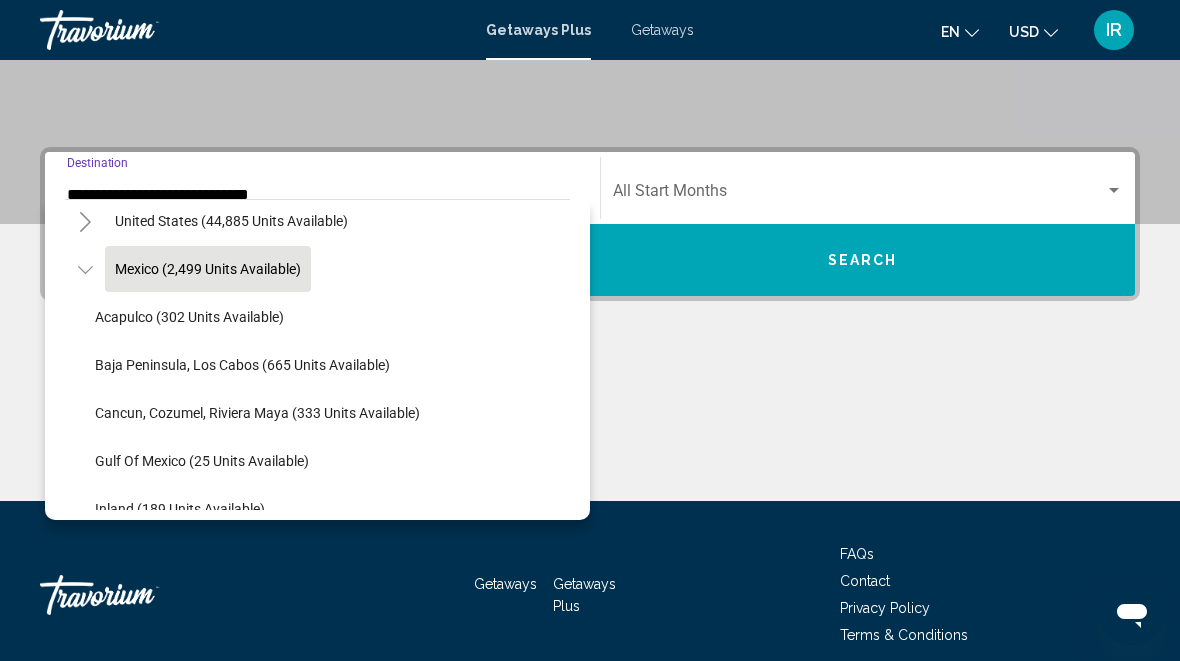 scroll, scrollTop: 60, scrollLeft: 0, axis: vertical 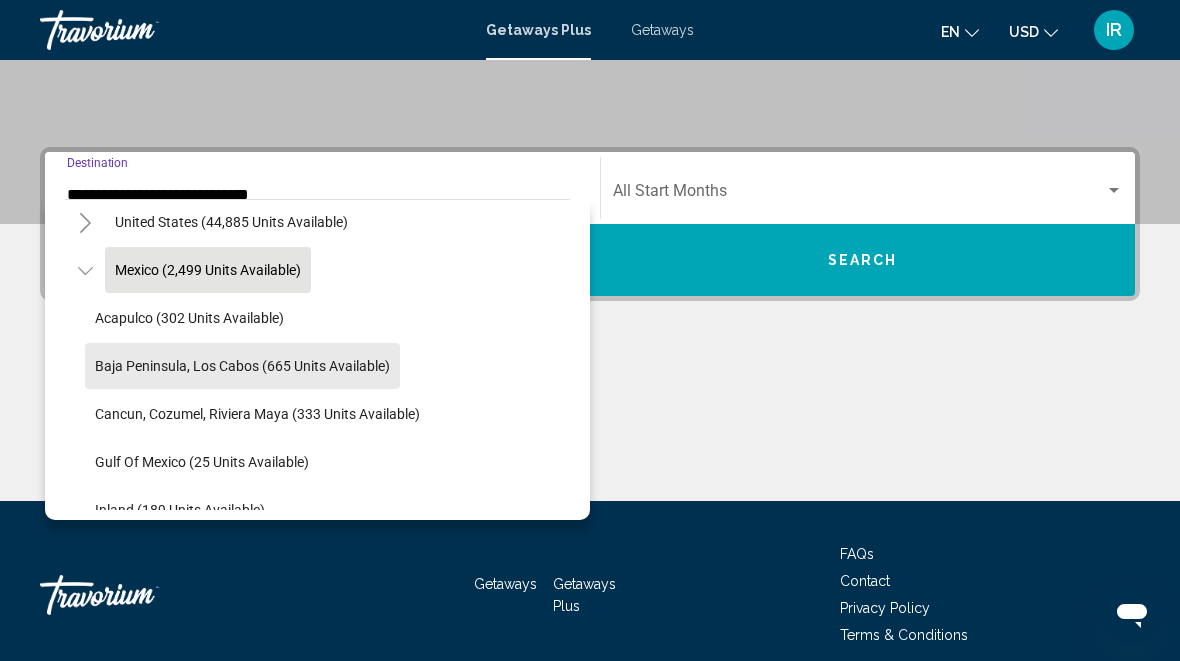 click on "Baja Peninsula, Los Cabos (665 units available)" 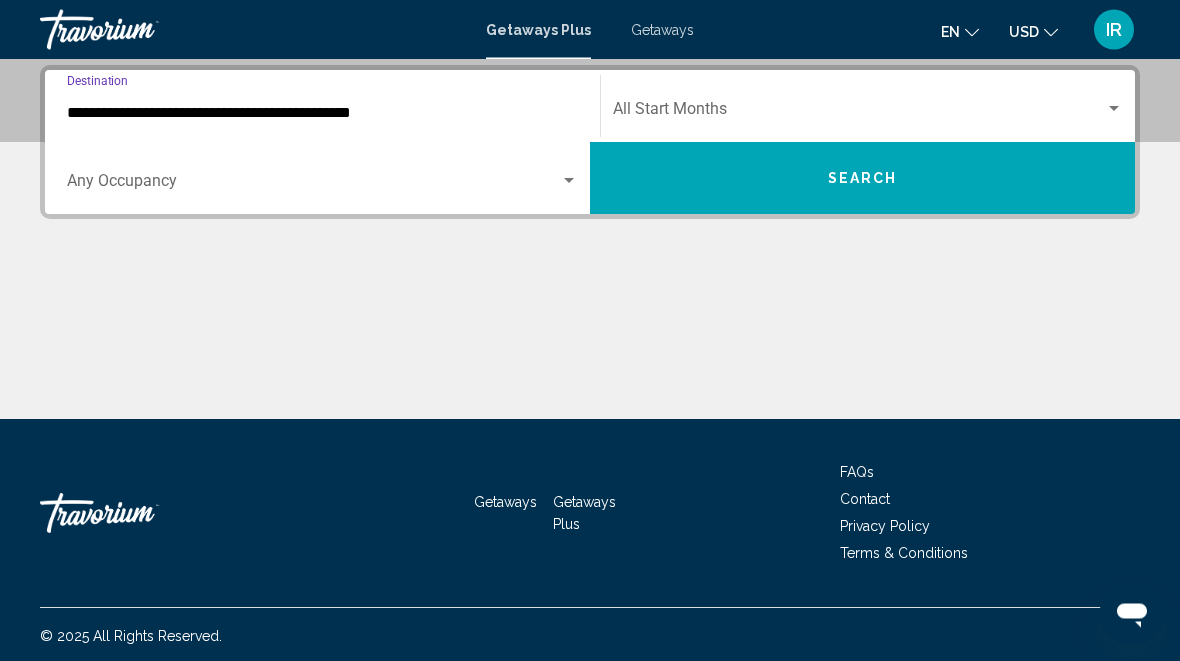 scroll, scrollTop: 458, scrollLeft: 0, axis: vertical 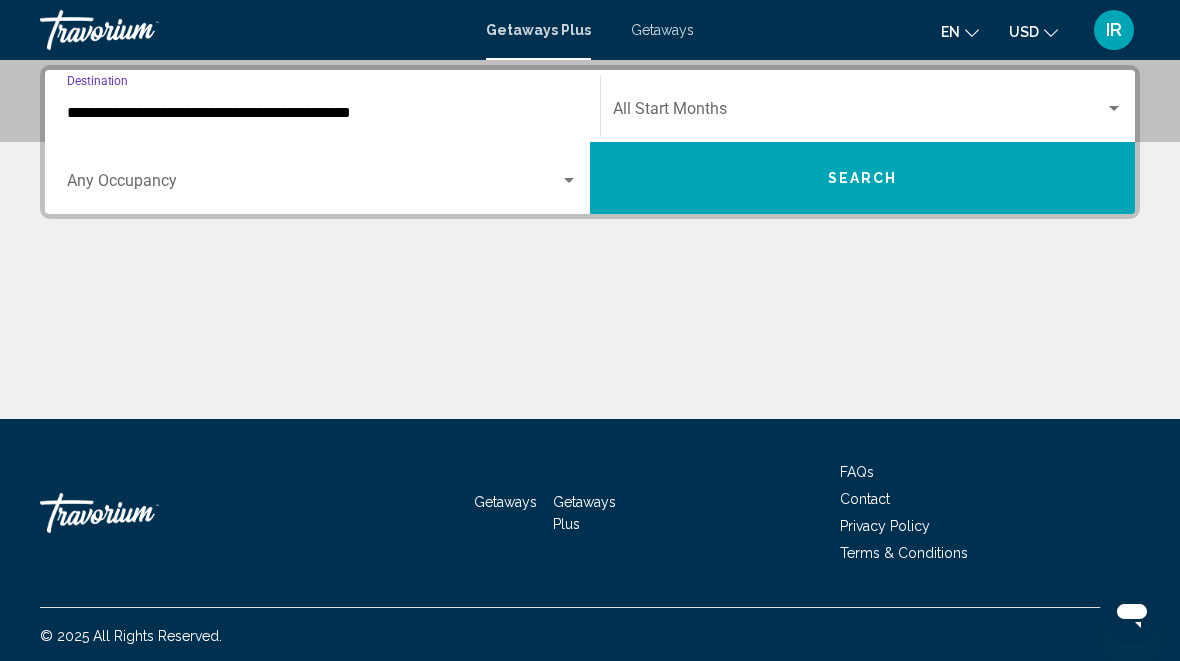 click at bounding box center [859, 113] 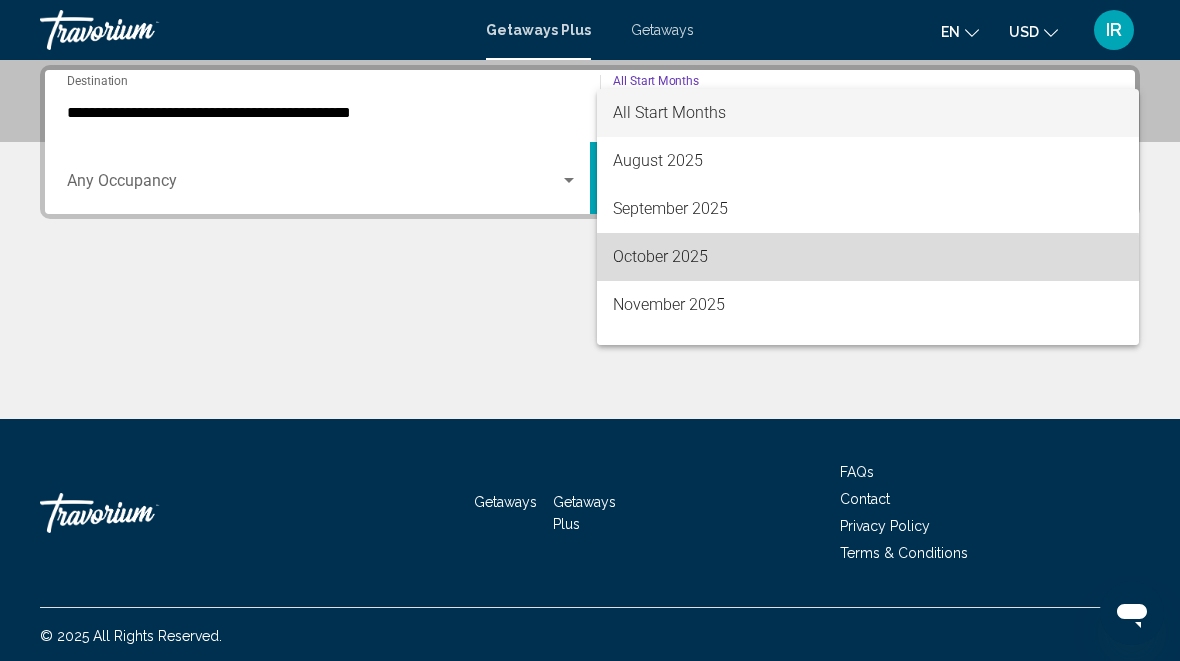 click on "October 2025" at bounding box center (868, 257) 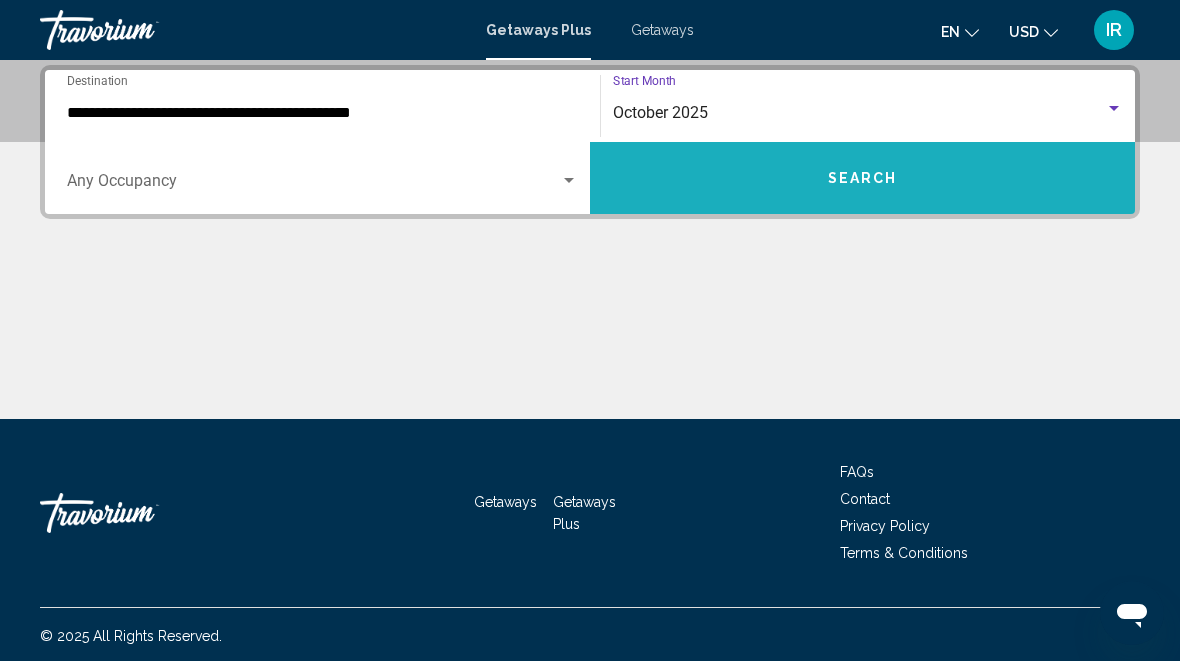 click on "Search" at bounding box center [863, 179] 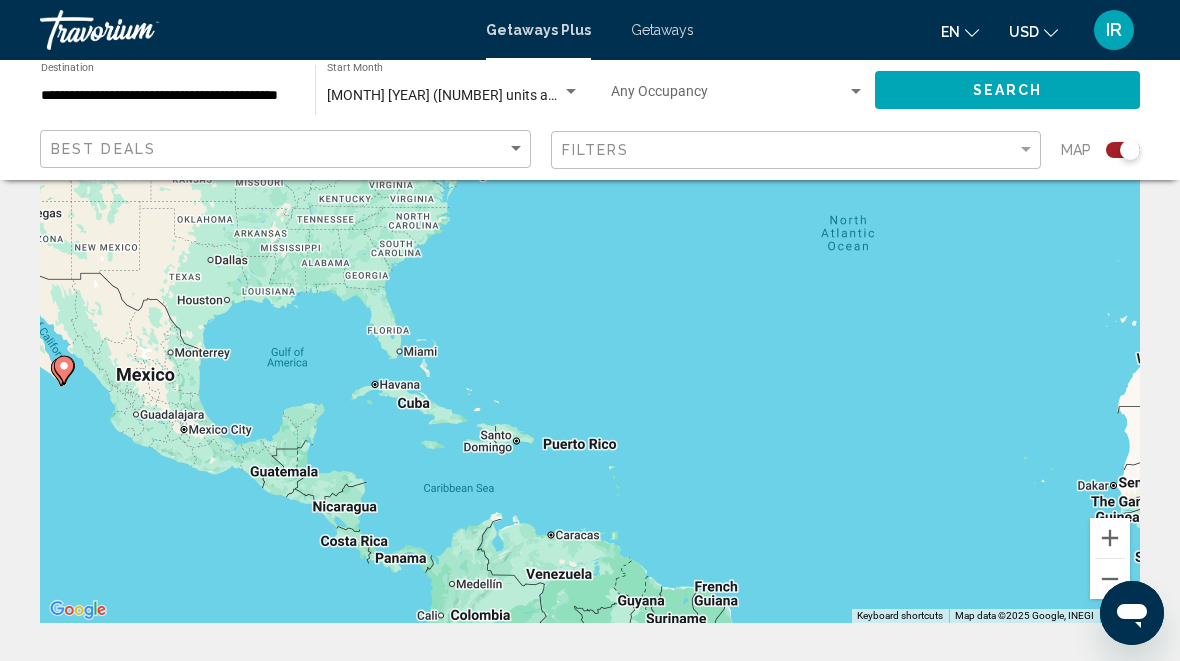 scroll, scrollTop: 161, scrollLeft: 0, axis: vertical 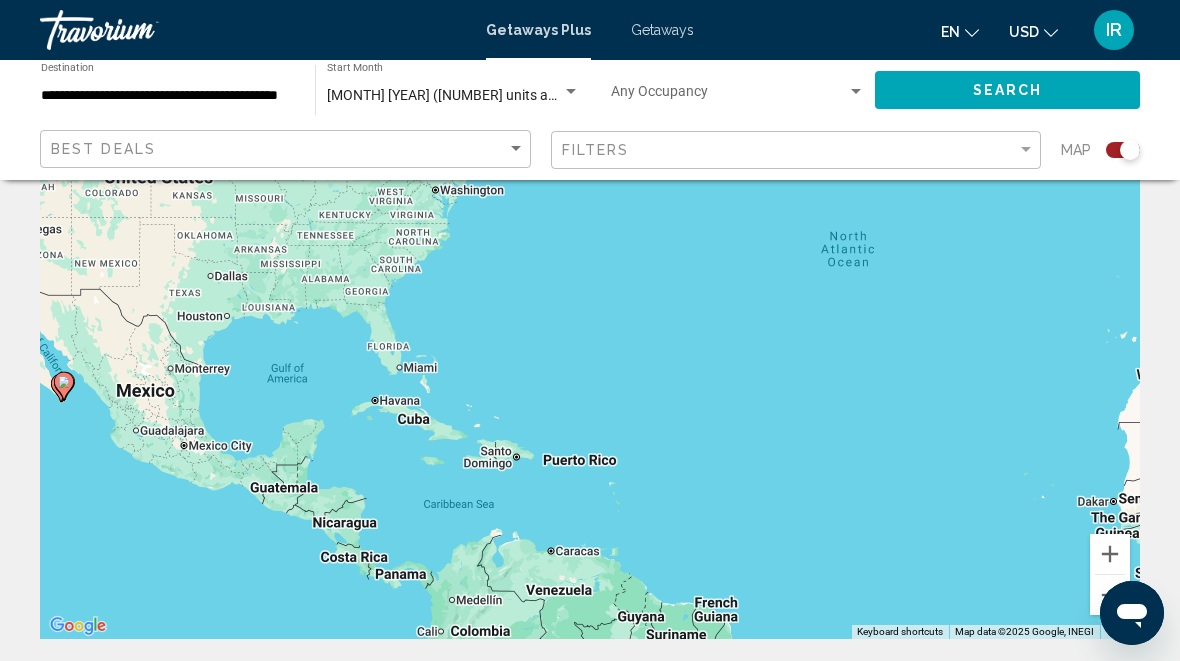 click on "To activate drag with keyboard, press Alt + Enter. Once in keyboard drag state, use the arrow keys to move the marker. To complete the drag, press the Enter key. To cancel, press Escape." at bounding box center (590, 339) 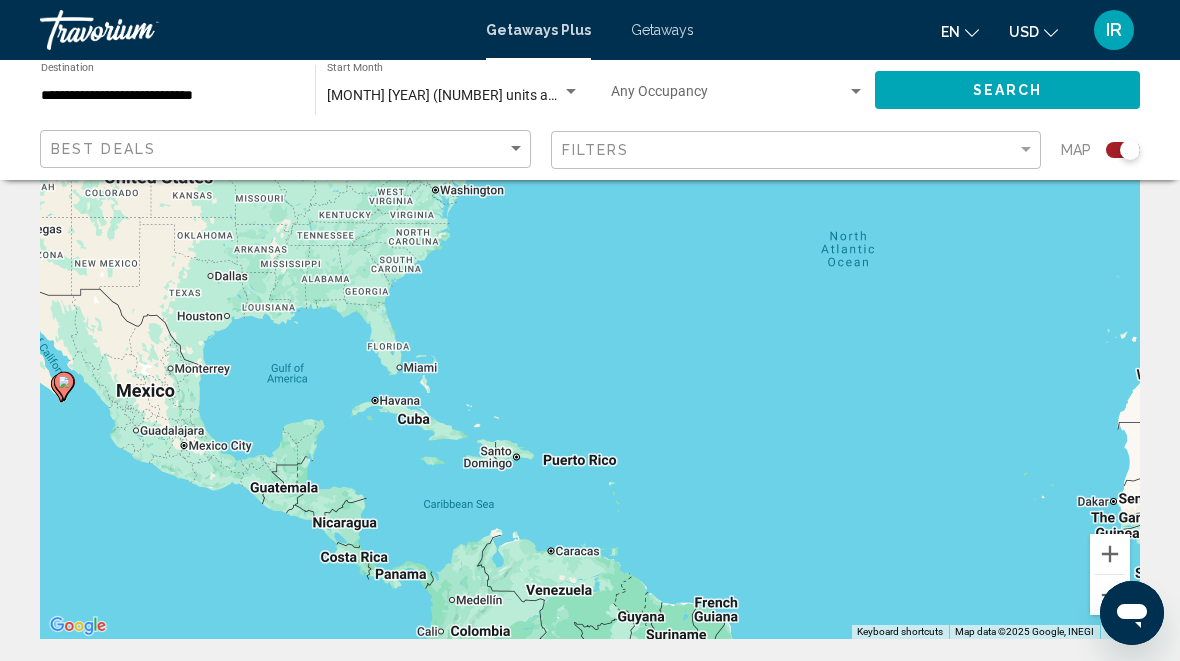 click 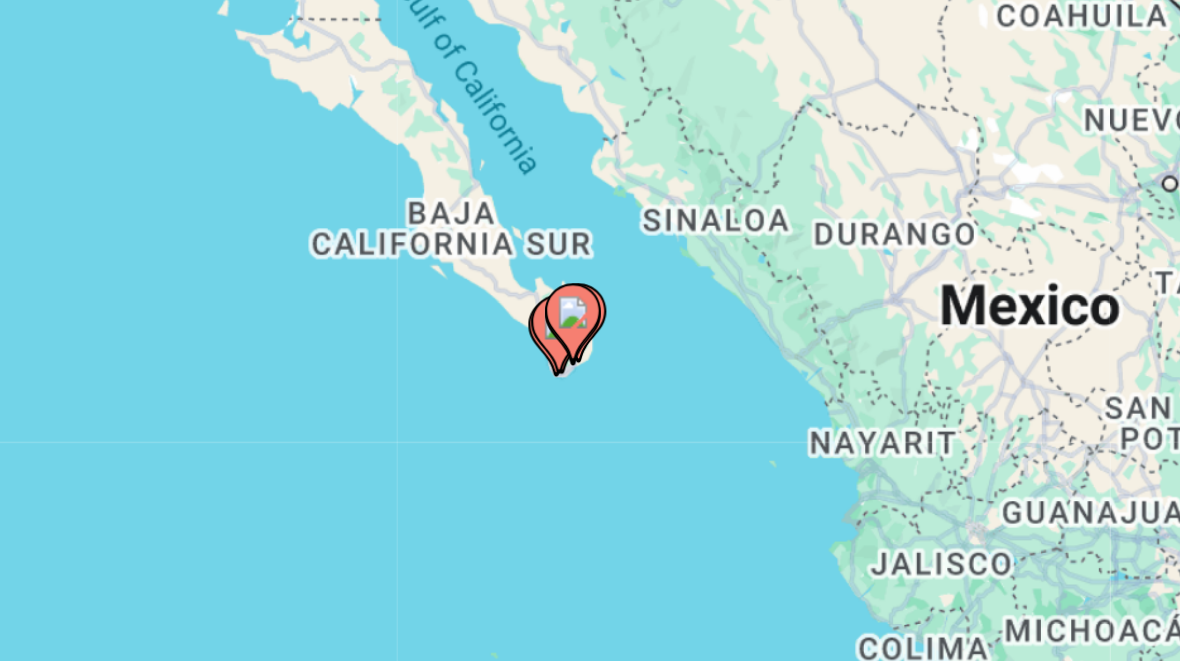 type on "**********" 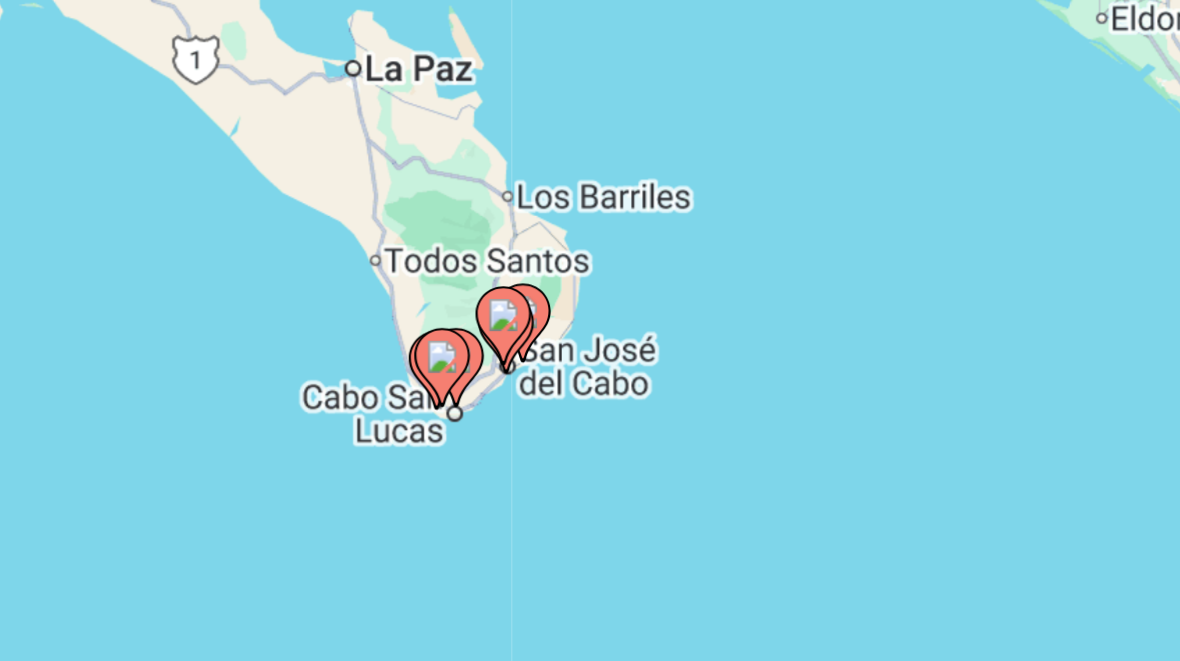 click 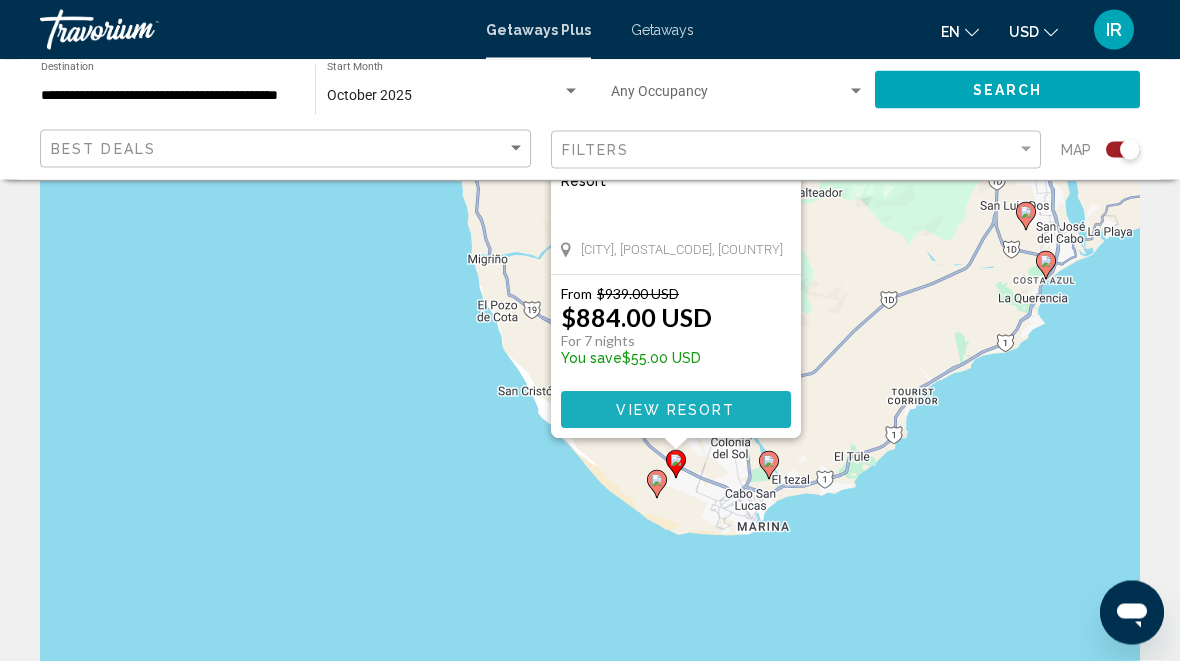 scroll, scrollTop: 19, scrollLeft: 0, axis: vertical 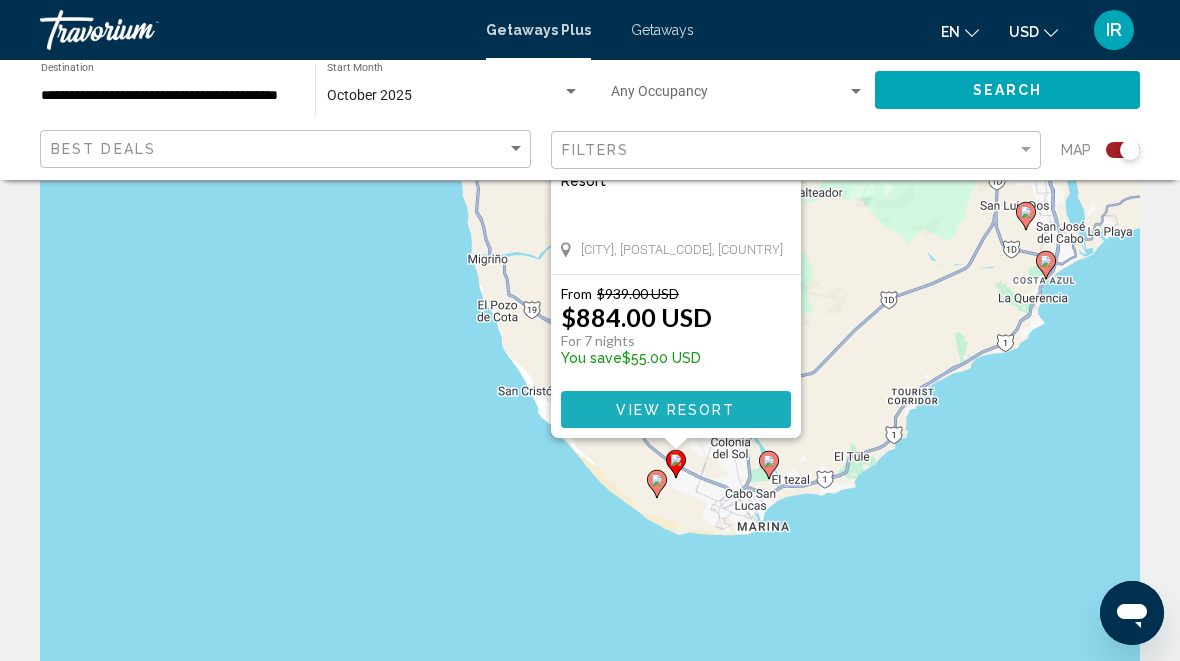 click on "View Resort" at bounding box center (675, 410) 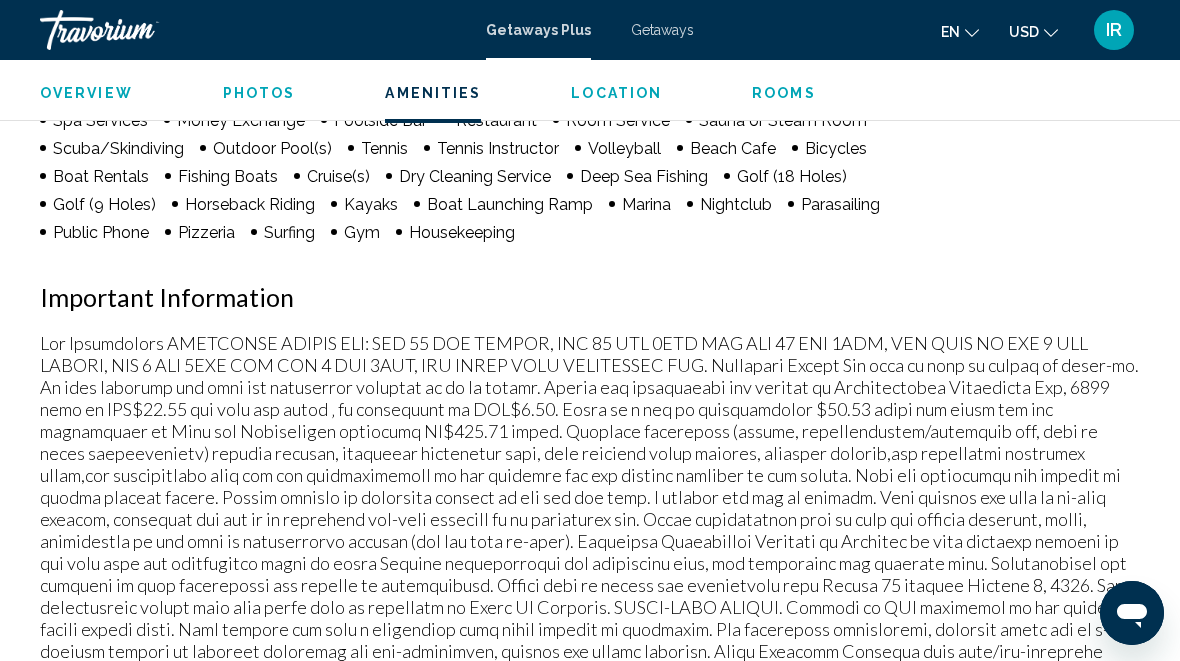 scroll, scrollTop: 2177, scrollLeft: 0, axis: vertical 